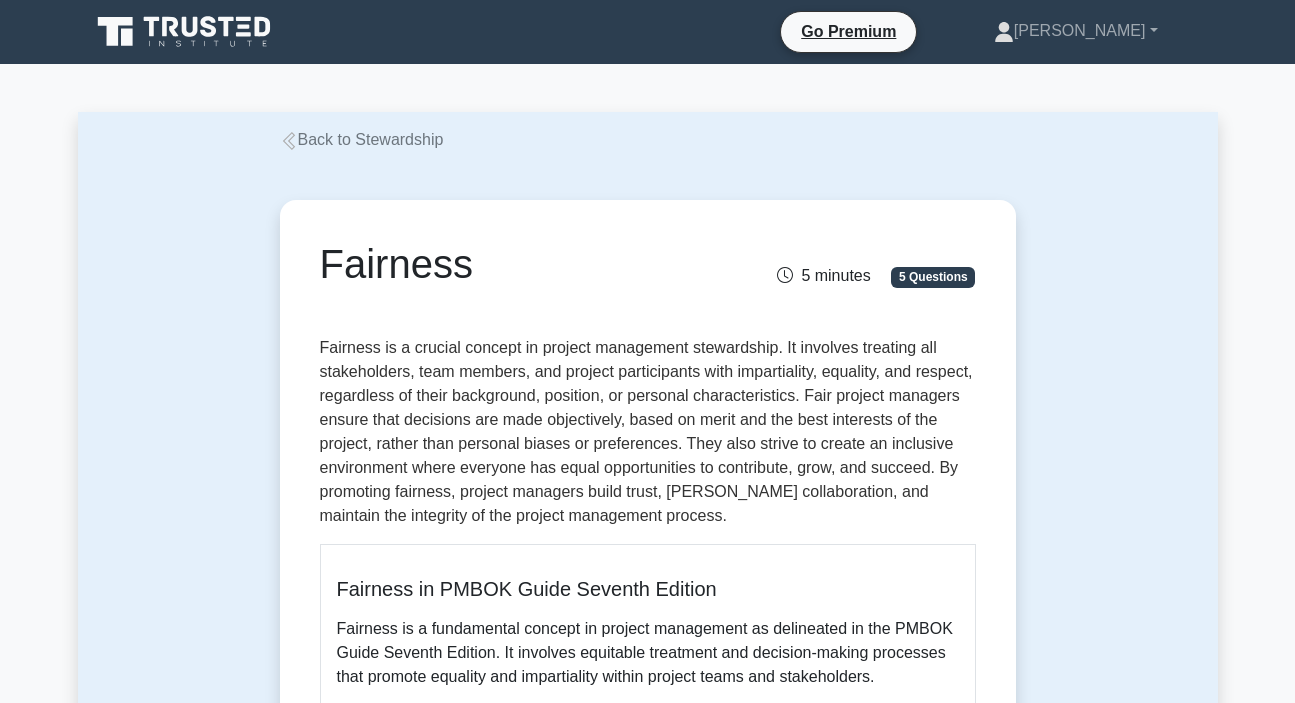 scroll, scrollTop: 1181, scrollLeft: 0, axis: vertical 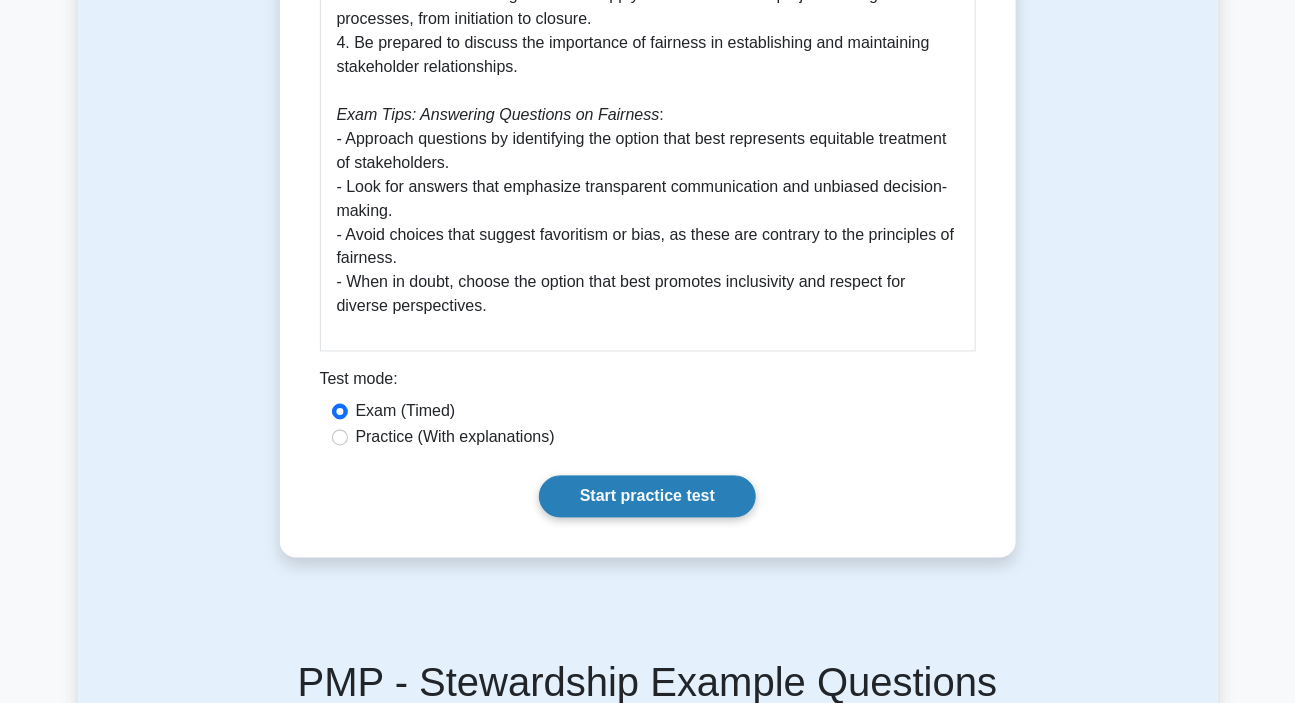 click on "Start practice test" at bounding box center (647, 497) 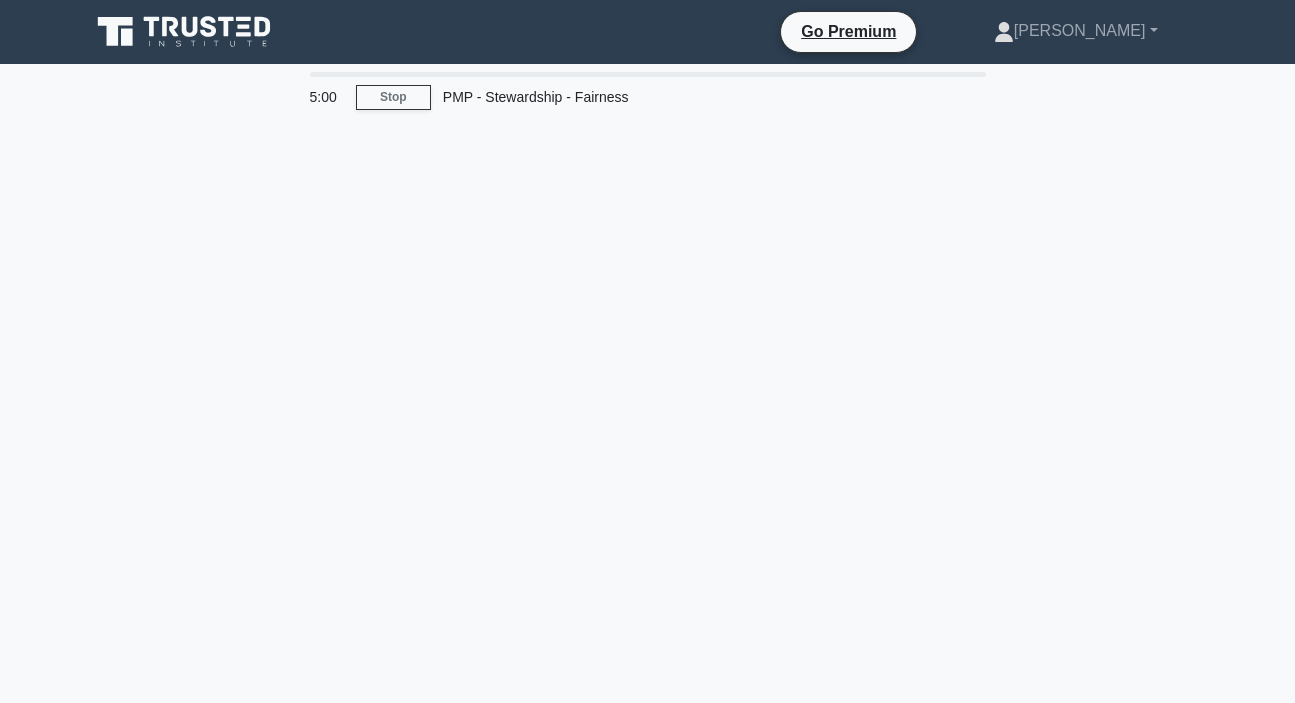 scroll, scrollTop: 0, scrollLeft: 0, axis: both 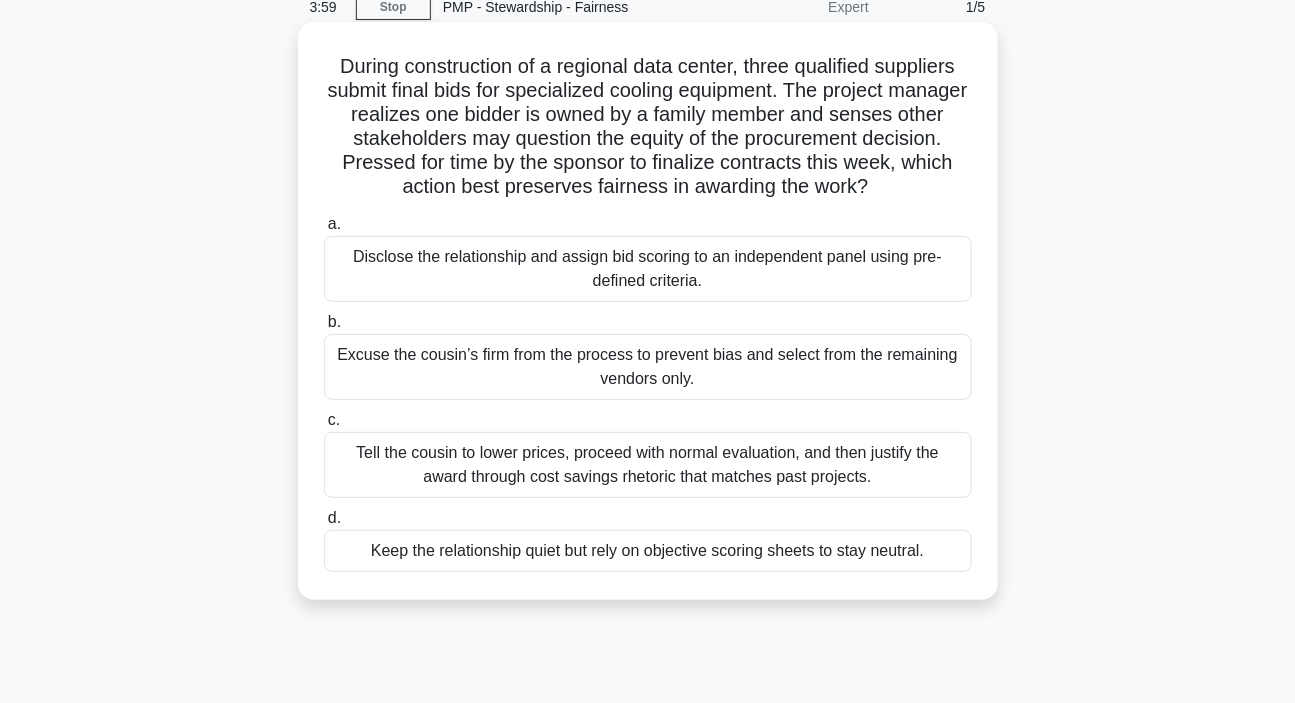 drag, startPoint x: 352, startPoint y: 255, endPoint x: 438, endPoint y: 258, distance: 86.05231 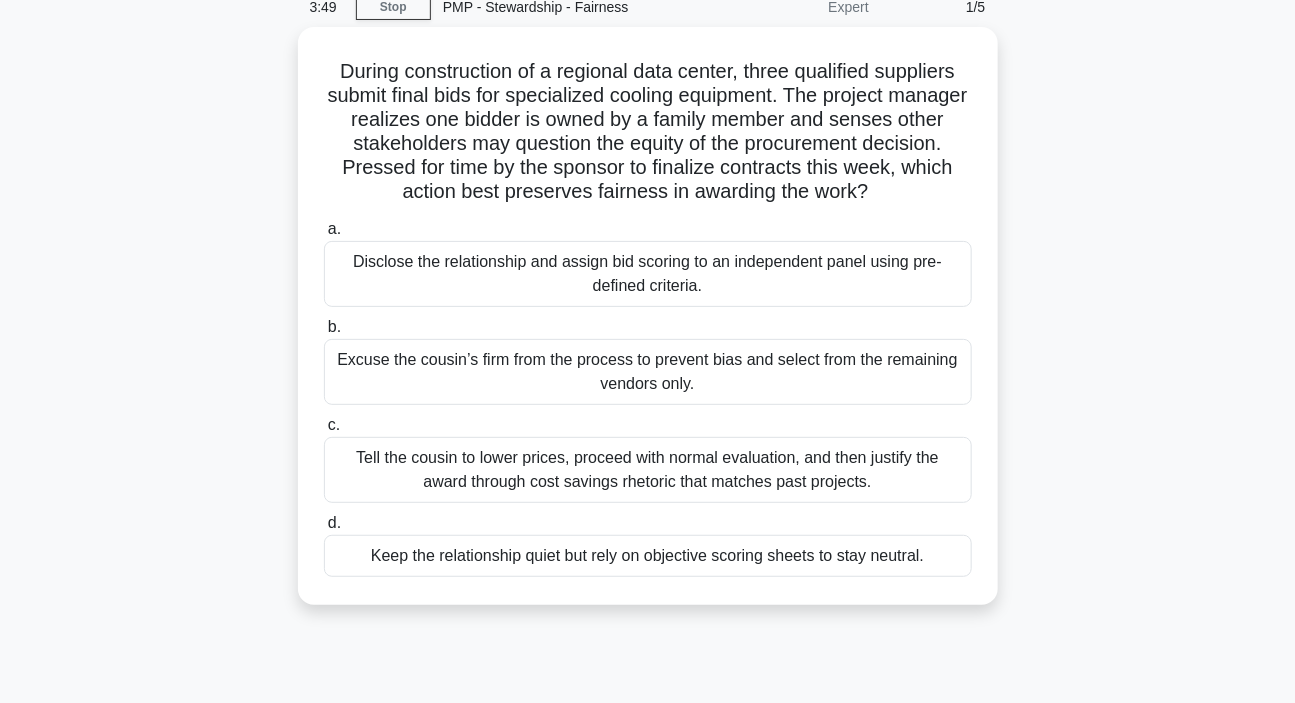 click on "During construction of a regional data center, three qualified suppliers submit final bids for specialized cooling equipment. The project manager realizes one bidder is owned by a family member and senses other stakeholders may question the equity of the procurement decision. Pressed for time by the sponsor to finalize contracts this week, which action best preserves fairness in awarding the work?
.spinner_0XTQ{transform-origin:center;animation:spinner_y6GP .75s linear infinite}@keyframes spinner_y6GP{100%{transform:rotate(360deg)}}
a.
b. c. d." at bounding box center [648, 328] 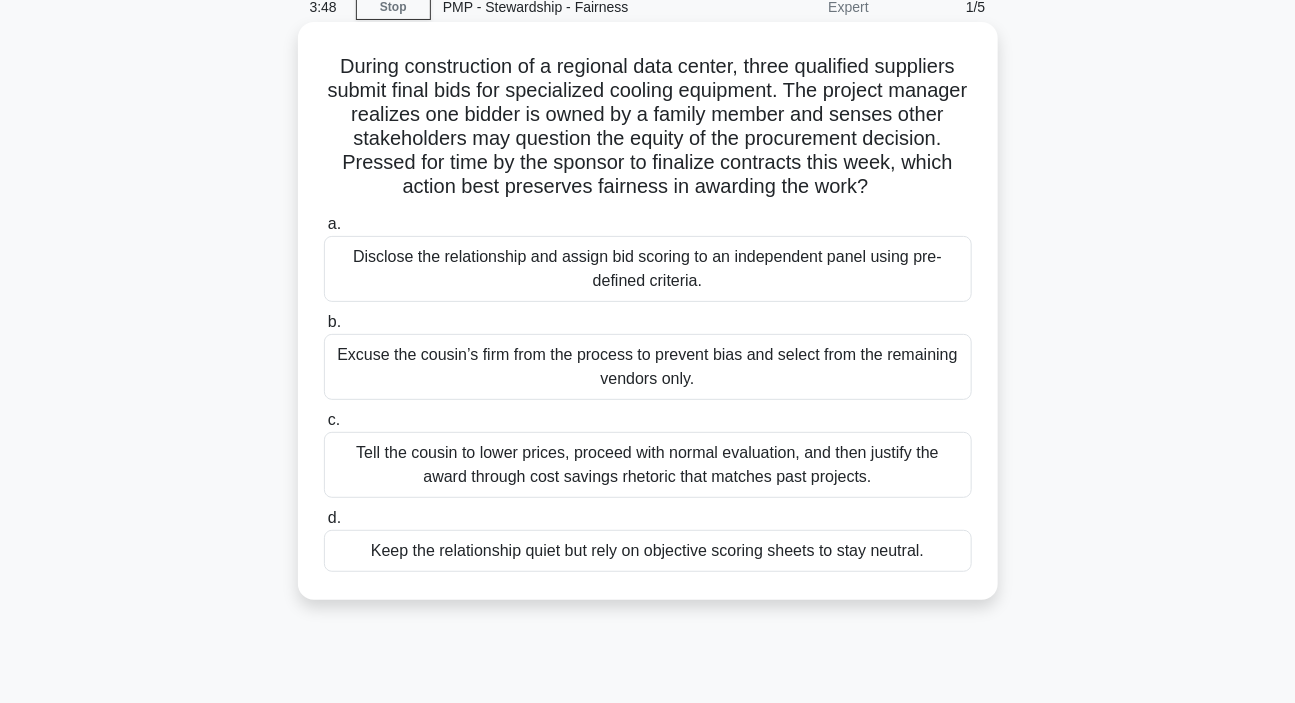 click on "Disclose the relationship and assign bid scoring to an independent panel using pre-defined criteria." at bounding box center (648, 269) 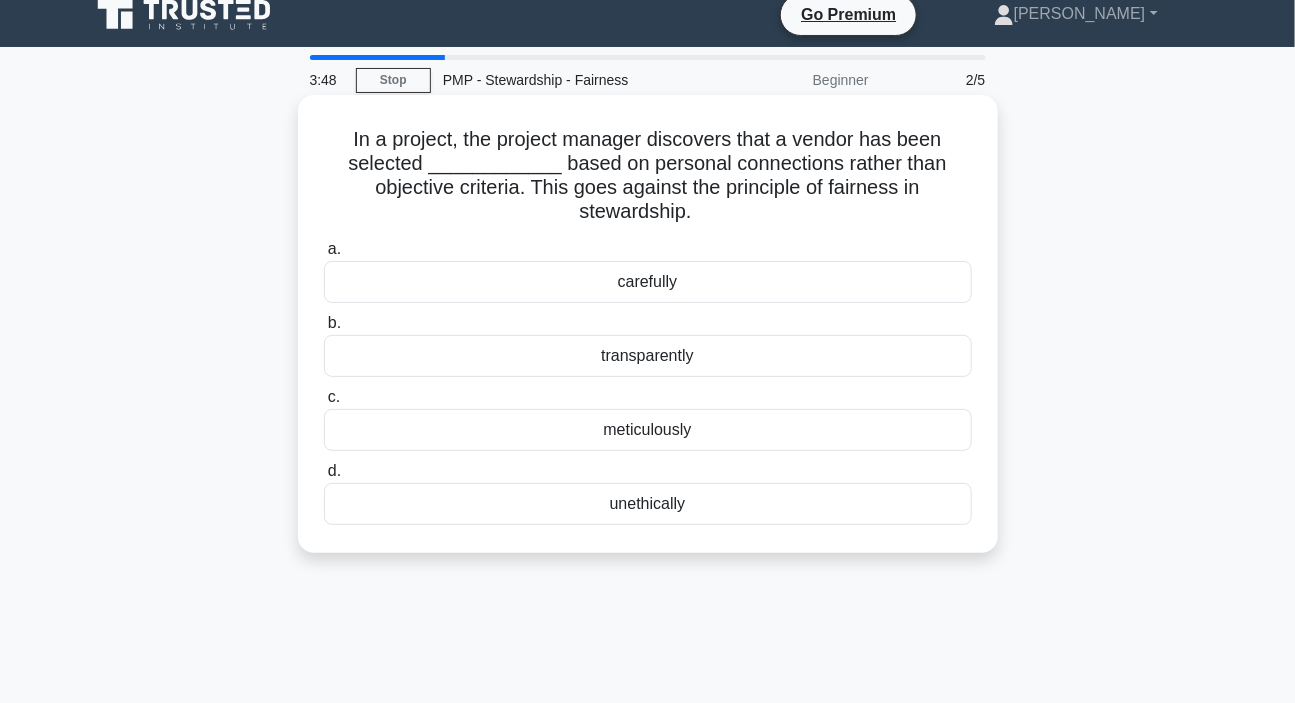 scroll, scrollTop: 0, scrollLeft: 0, axis: both 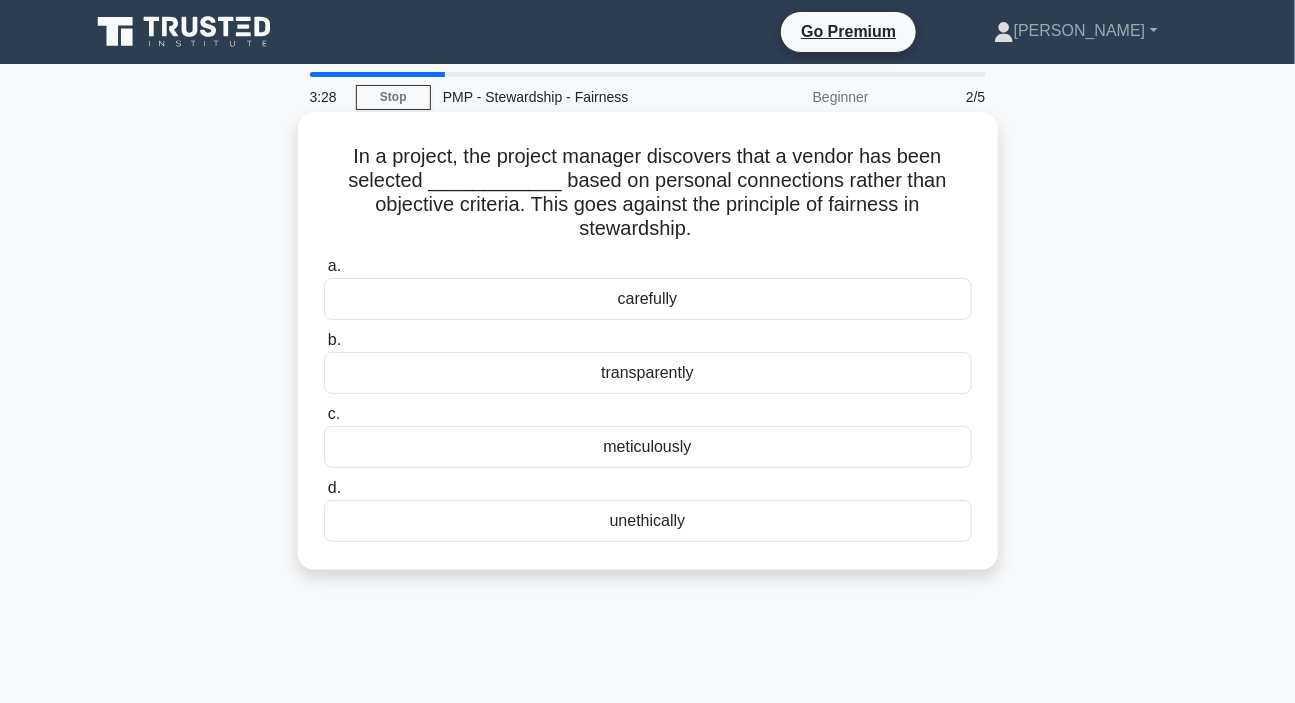 drag, startPoint x: 597, startPoint y: 449, endPoint x: 730, endPoint y: 456, distance: 133.18408 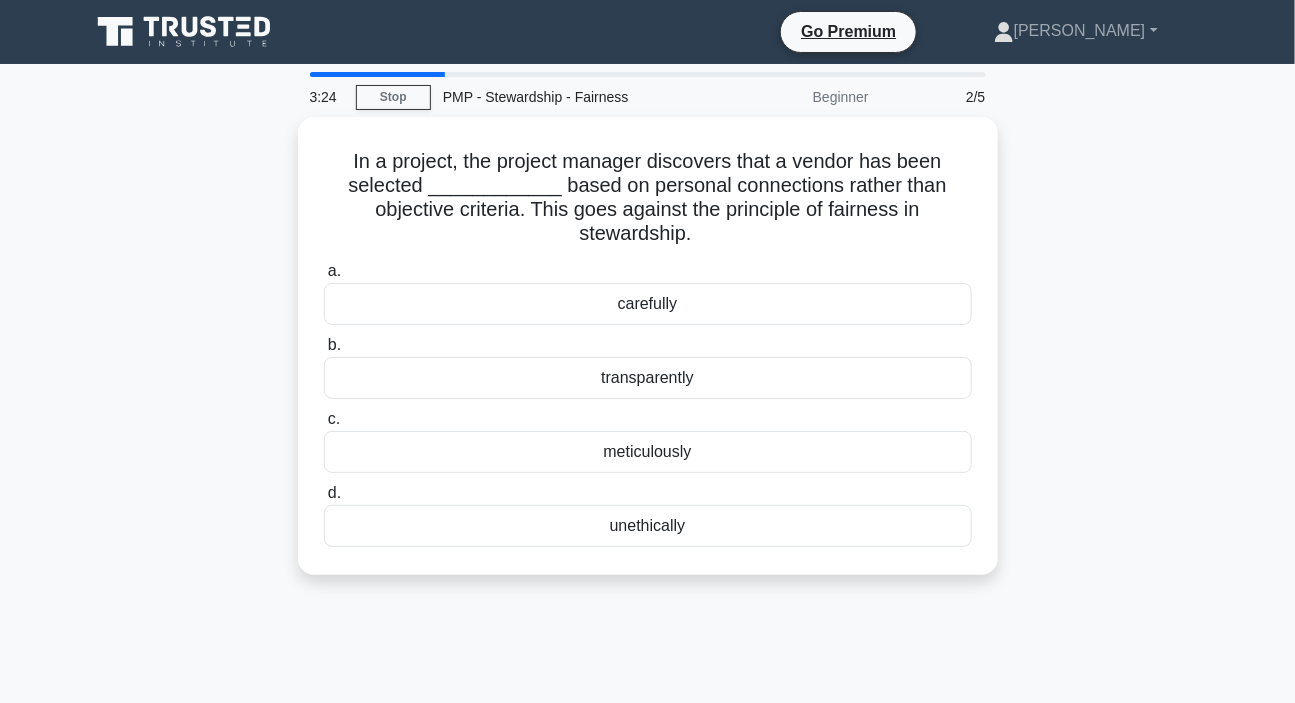 click on "In a project, the project manager discovers that a vendor has been selected ____________ based on personal connections rather than objective criteria. This goes against the principle of fairness in stewardship.
.spinner_0XTQ{transform-origin:center;animation:spinner_y6GP .75s linear infinite}@keyframes spinner_y6GP{100%{transform:rotate(360deg)}}
a.
carefully
b. c. d." at bounding box center (648, 358) 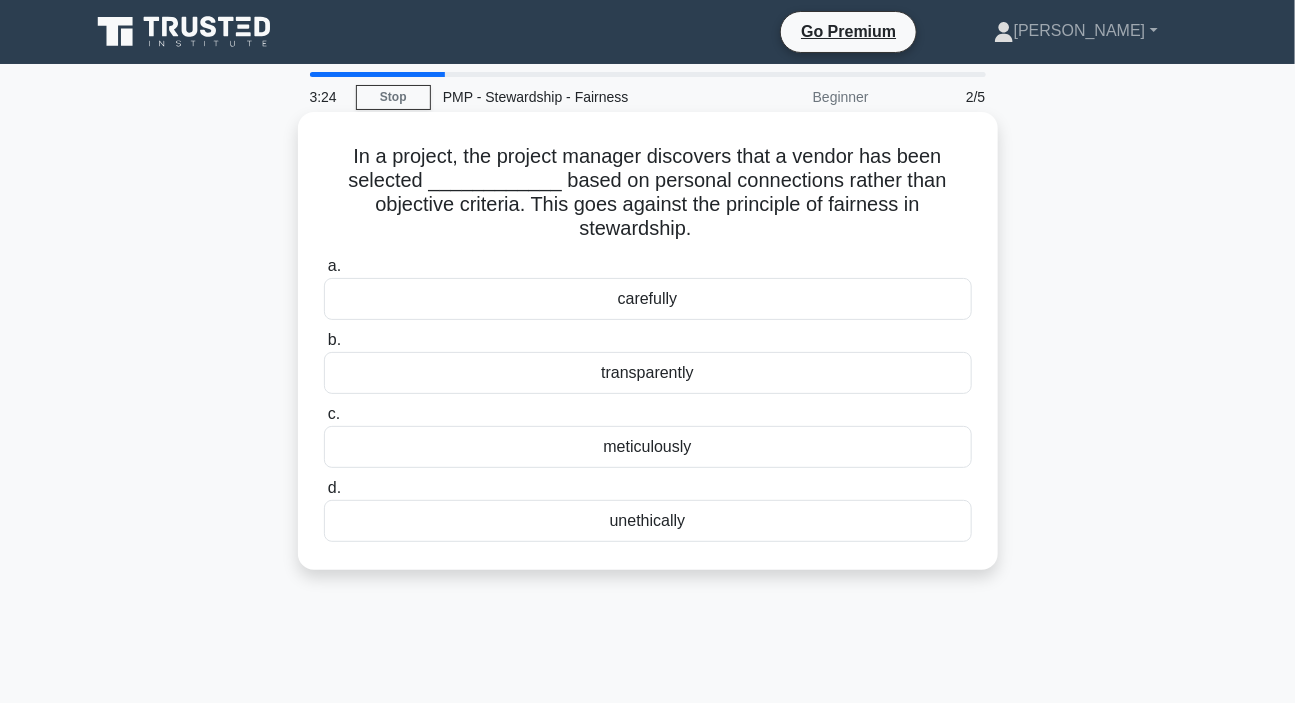 click on "unethically" at bounding box center [648, 521] 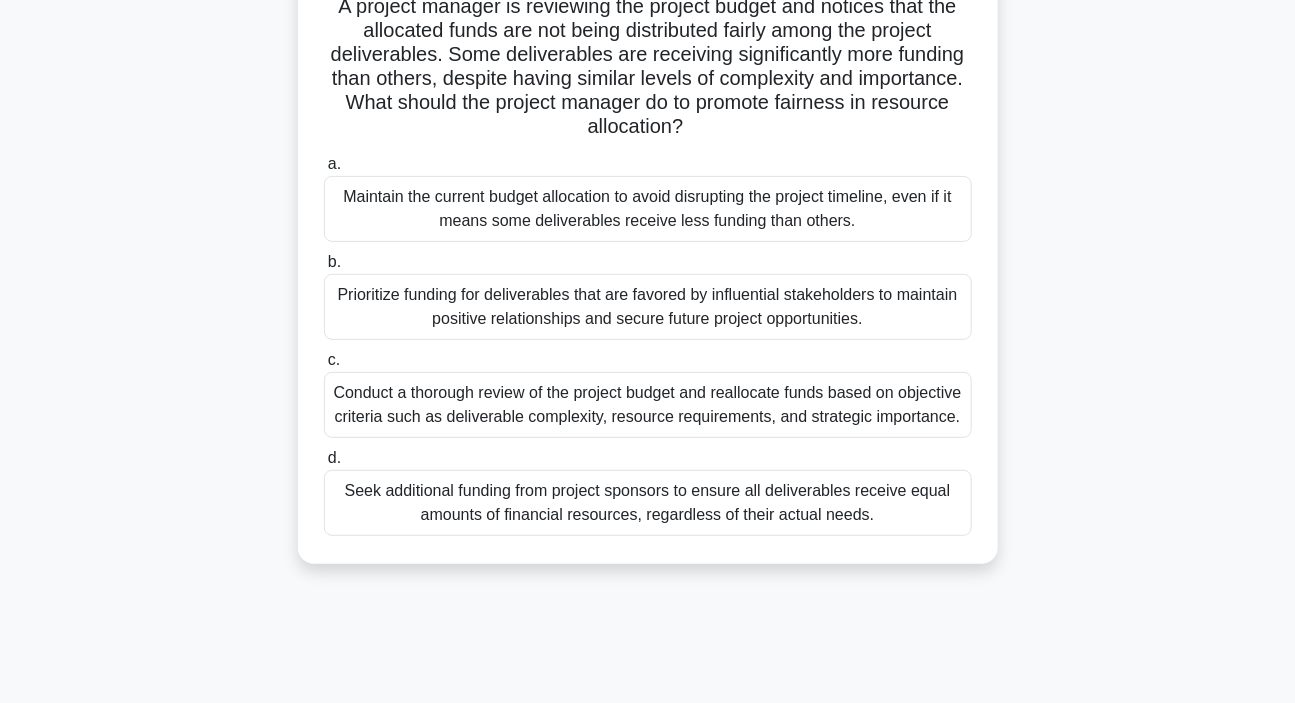 scroll, scrollTop: 181, scrollLeft: 0, axis: vertical 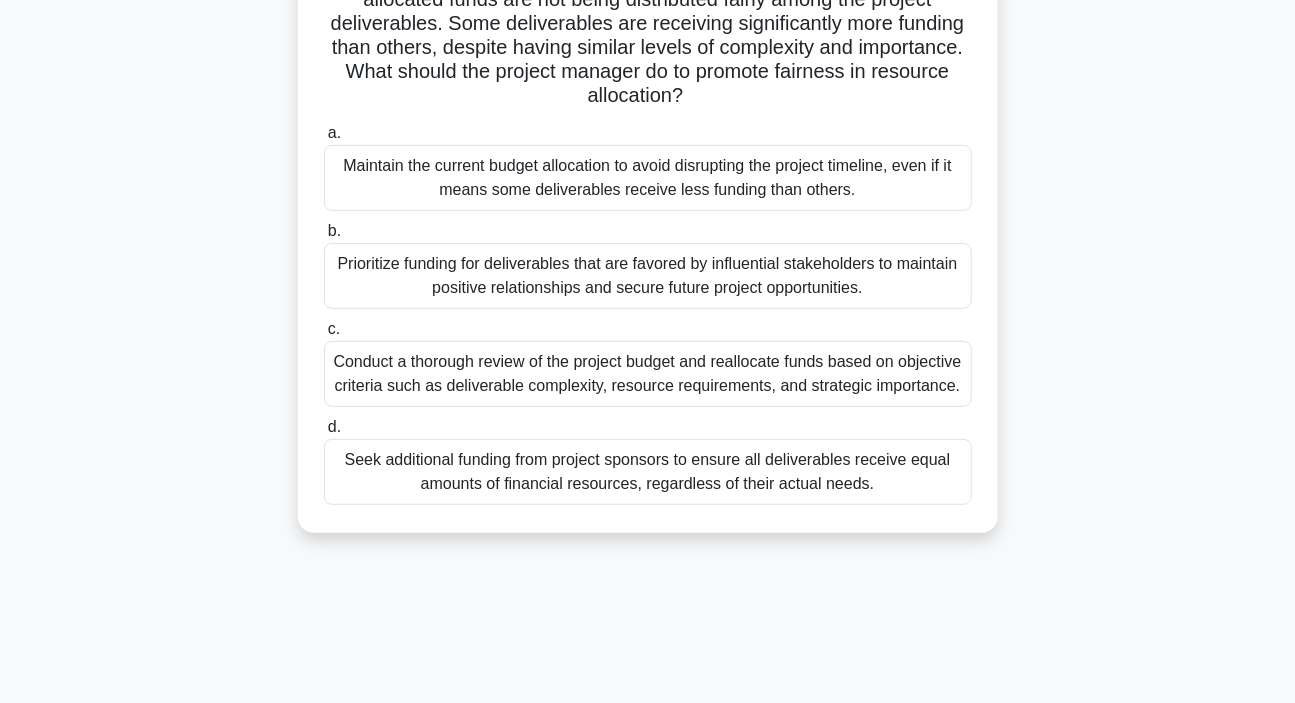click on "Conduct a thorough review of the project budget and reallocate funds based on objective criteria such as deliverable complexity, resource requirements, and strategic importance." at bounding box center (648, 374) 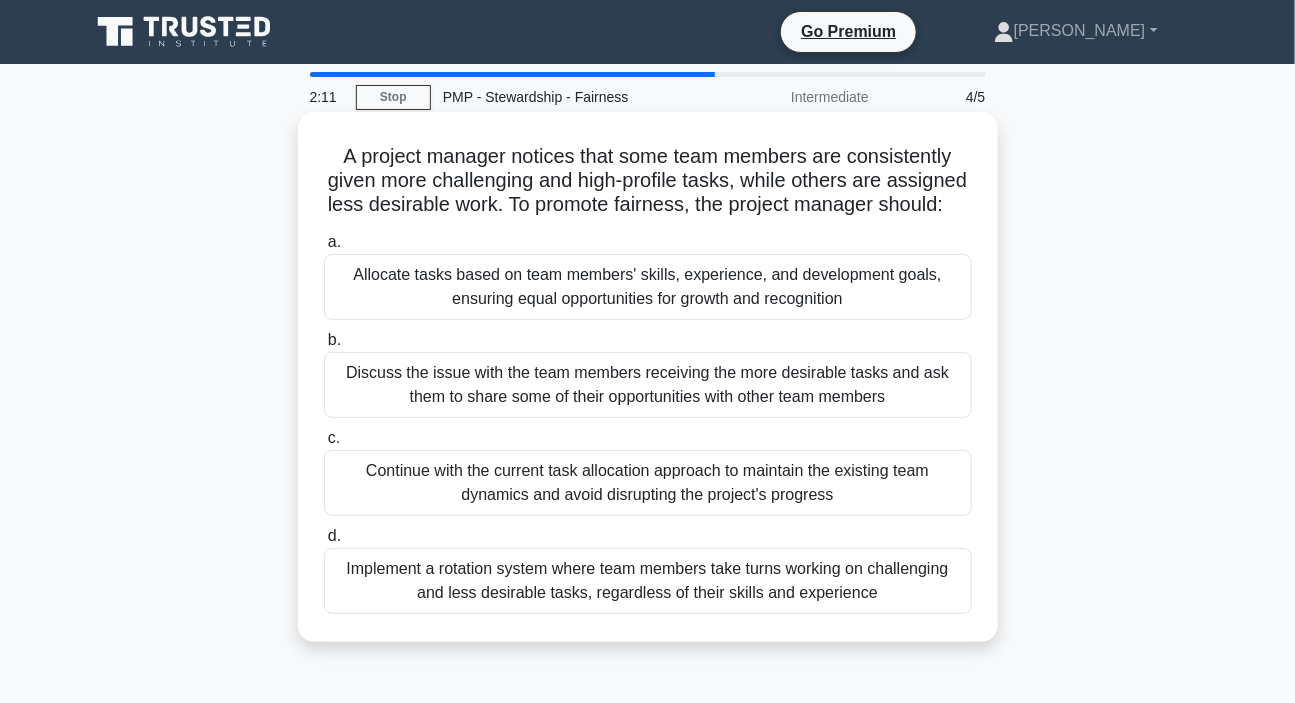 scroll, scrollTop: 90, scrollLeft: 0, axis: vertical 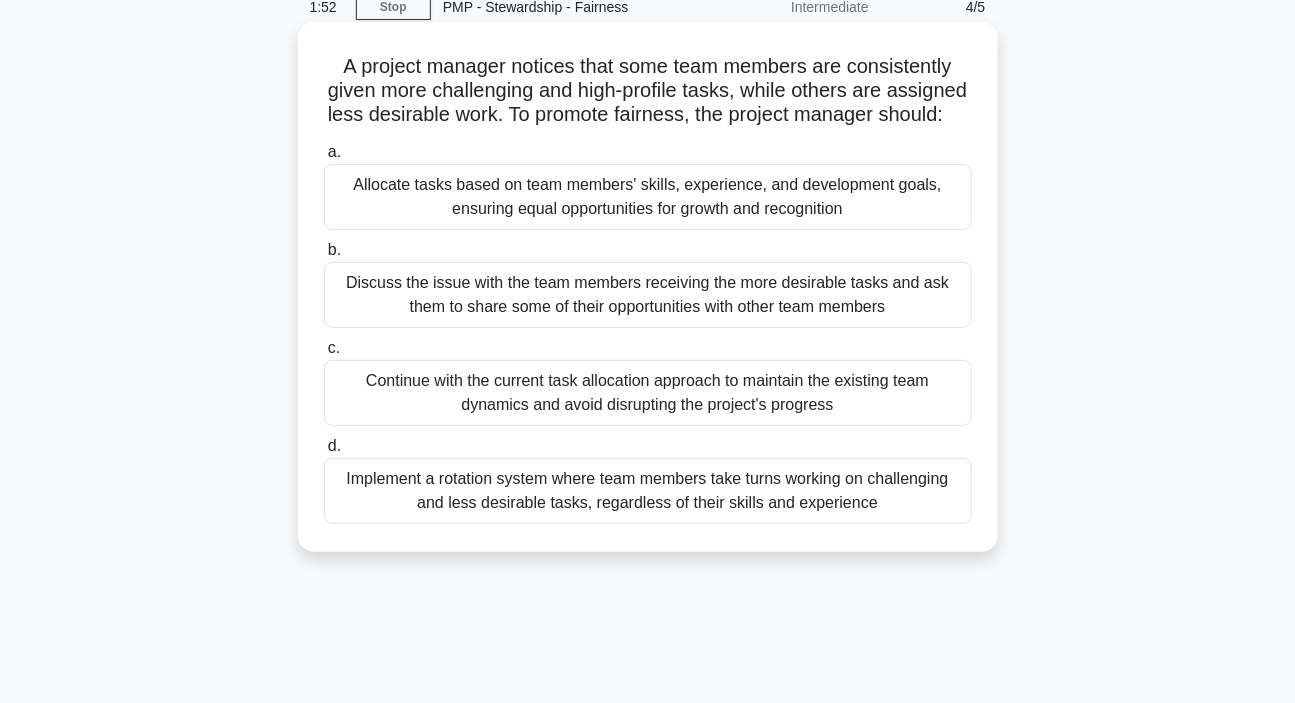 click on "Allocate tasks based on team members' skills, experience, and development goals, ensuring equal opportunities for growth and recognition" at bounding box center [648, 197] 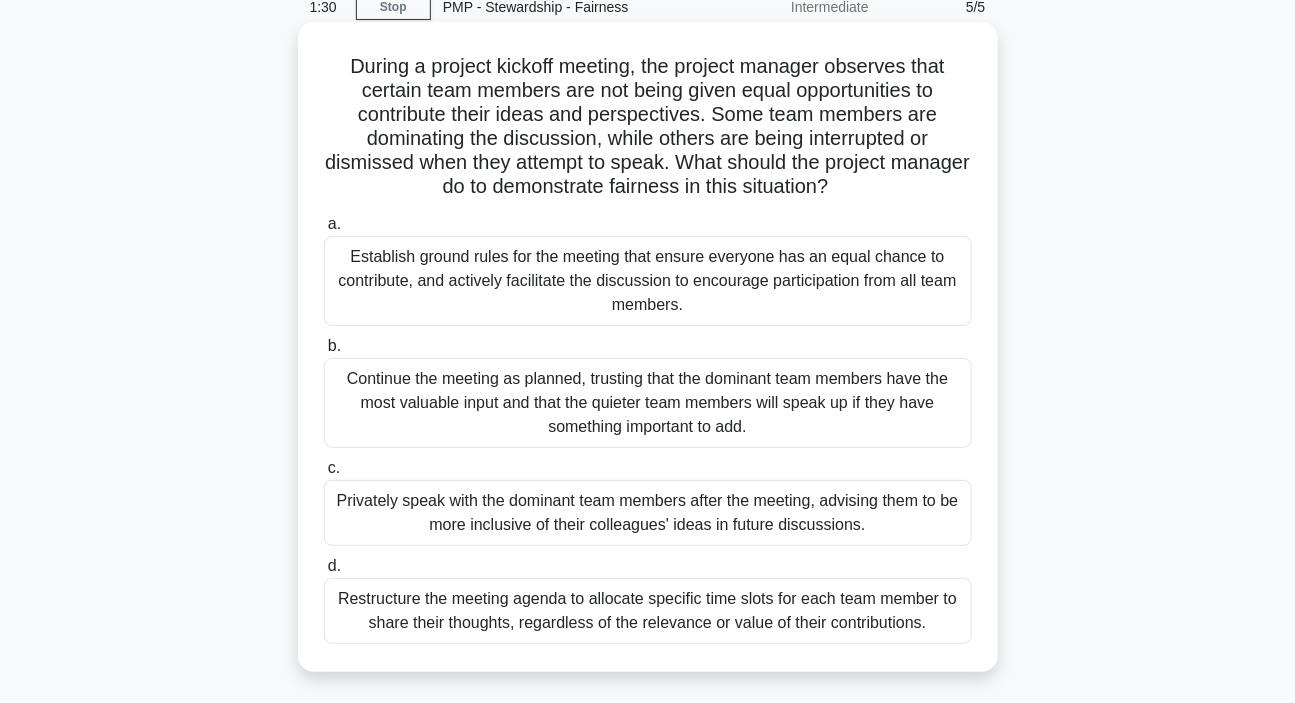 scroll, scrollTop: 181, scrollLeft: 0, axis: vertical 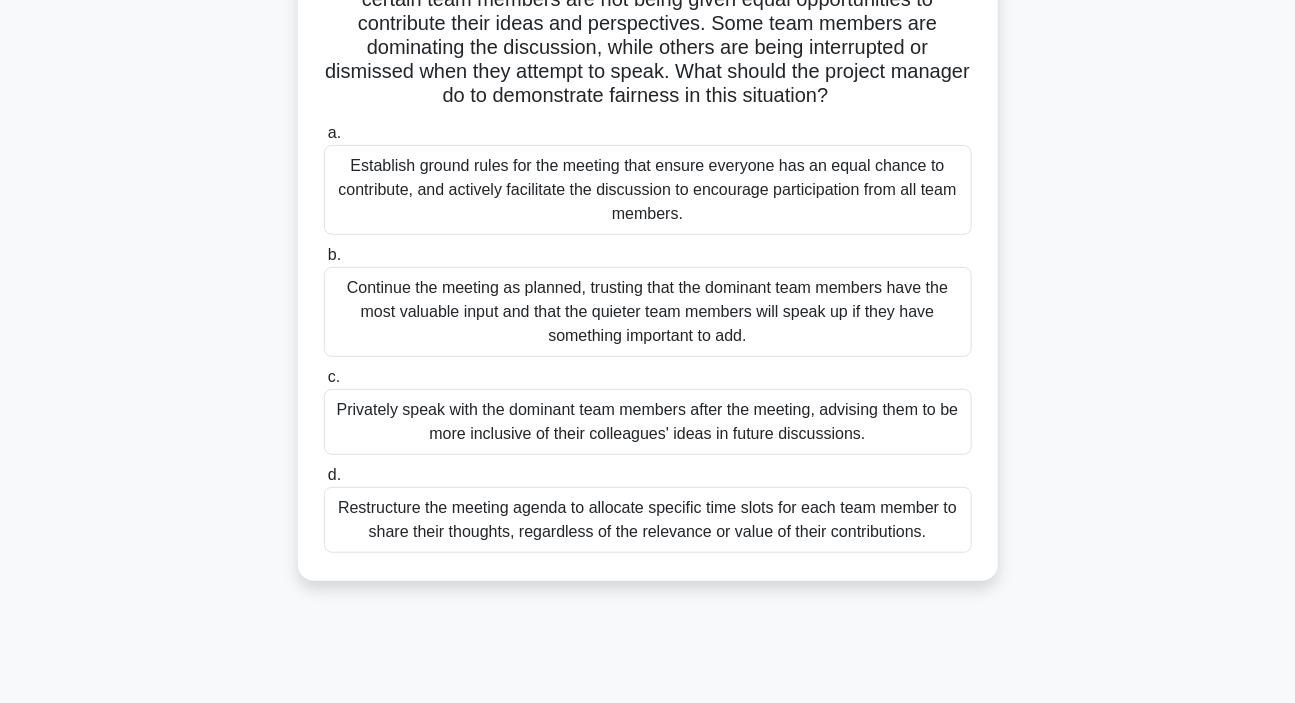 click on "Privately speak with the dominant team members after the meeting, advising them to be more inclusive of their colleagues' ideas in future discussions." at bounding box center (648, 422) 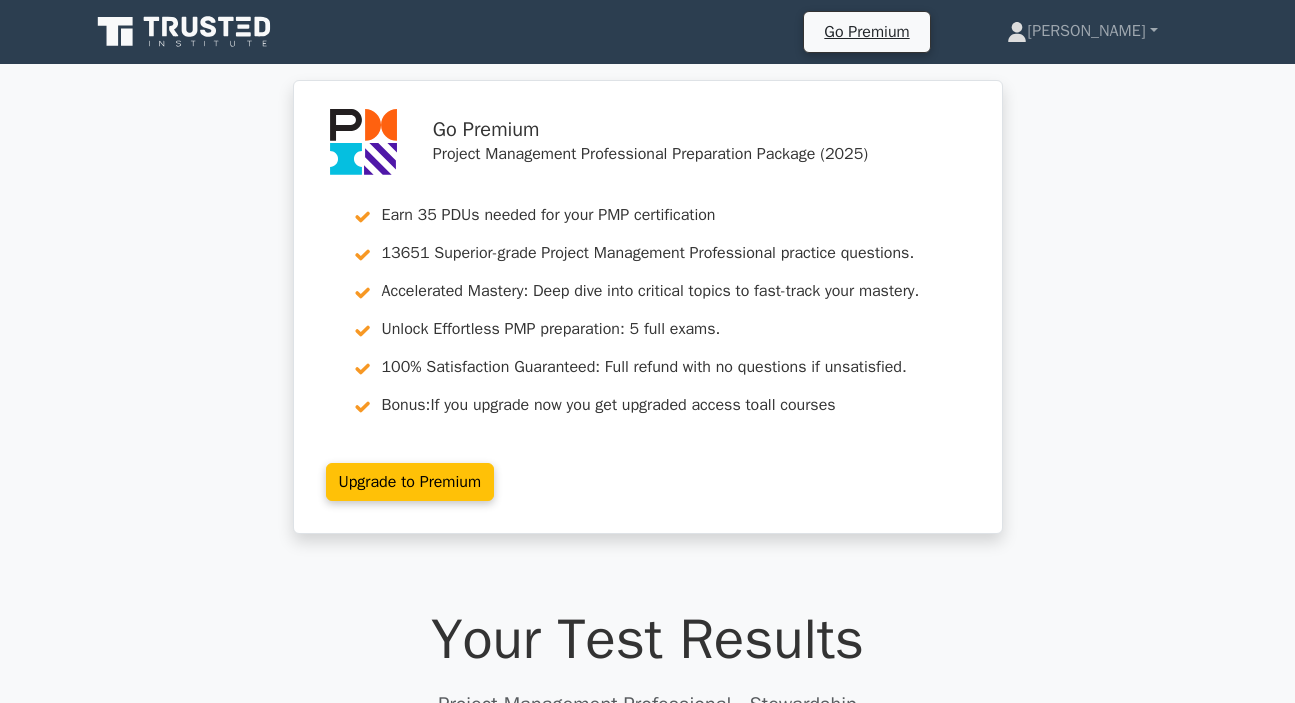 scroll, scrollTop: 0, scrollLeft: 0, axis: both 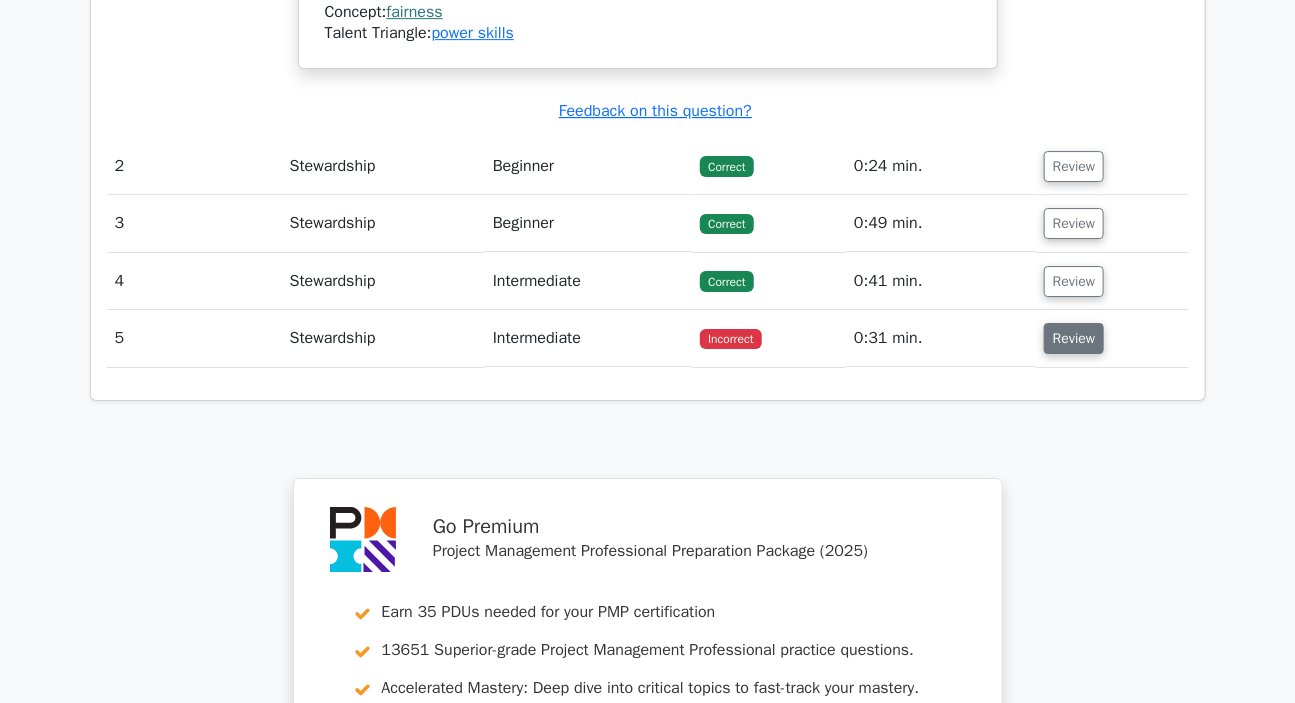 click on "Review" at bounding box center [1074, 338] 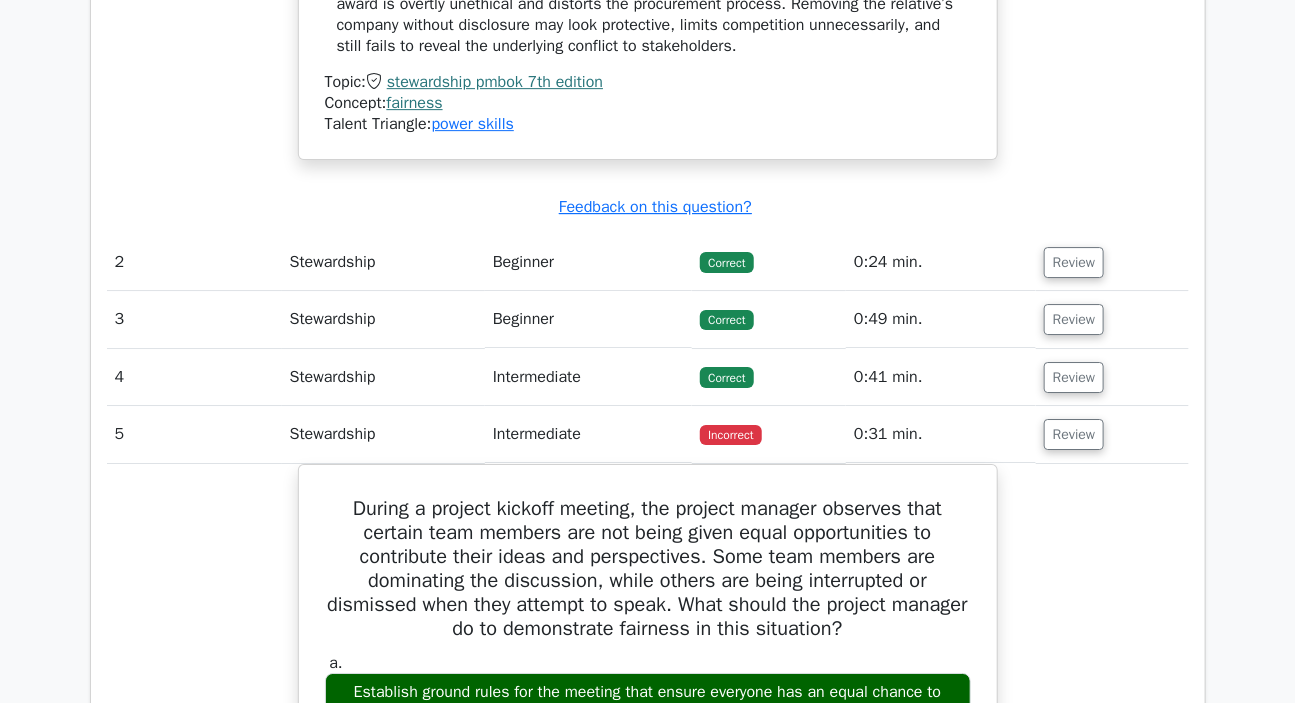 scroll, scrollTop: 2363, scrollLeft: 0, axis: vertical 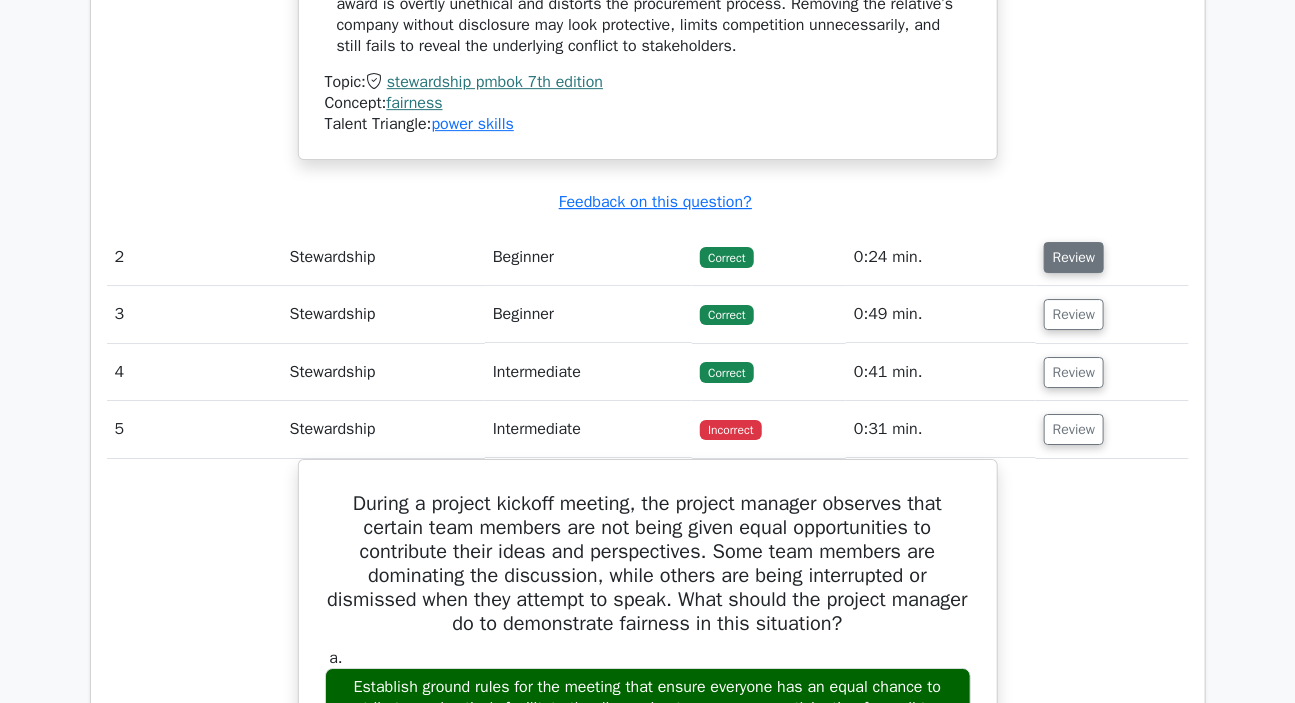 click on "Review" at bounding box center [1074, 257] 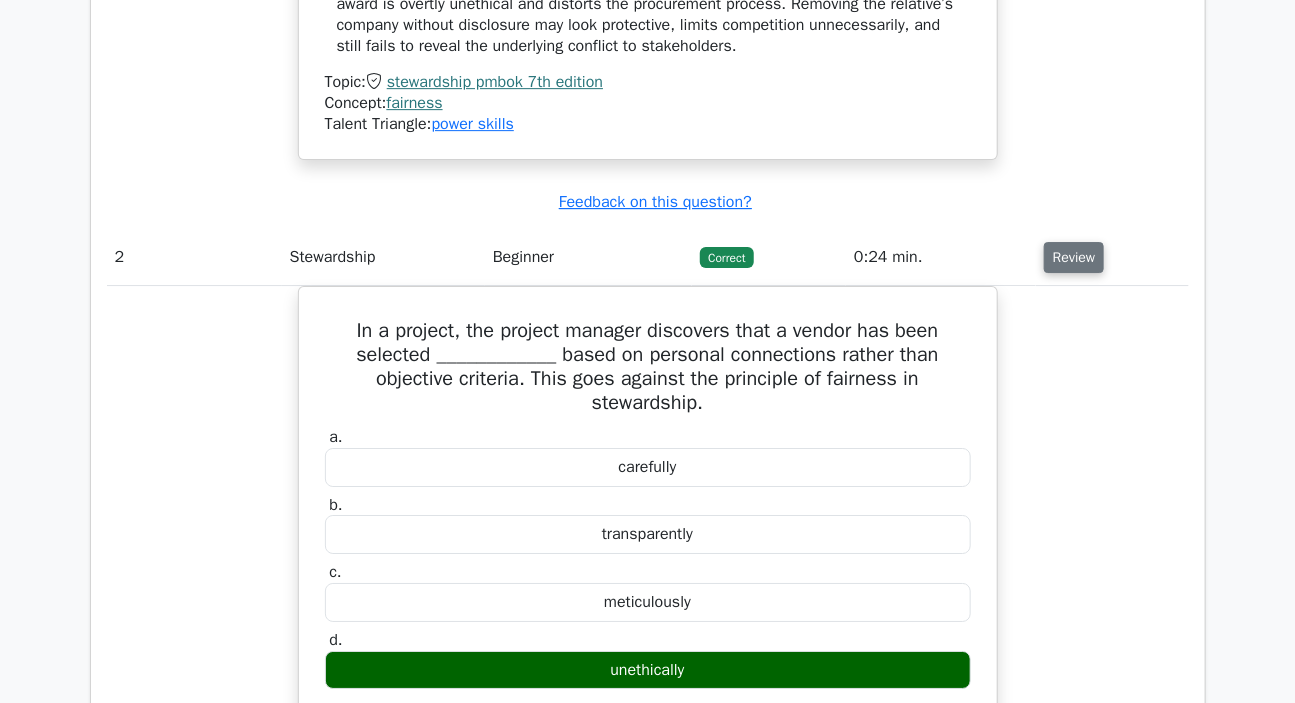 click on "Review" at bounding box center (1074, 257) 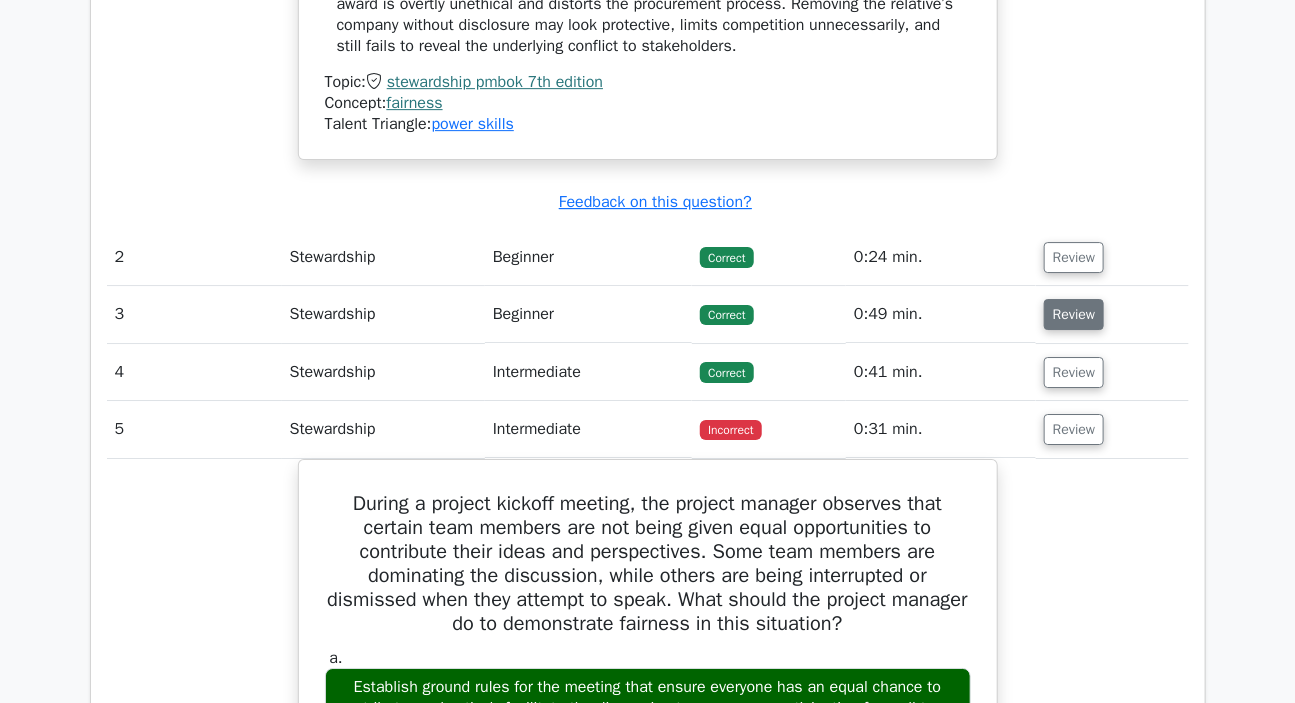 click on "Review" at bounding box center (1074, 314) 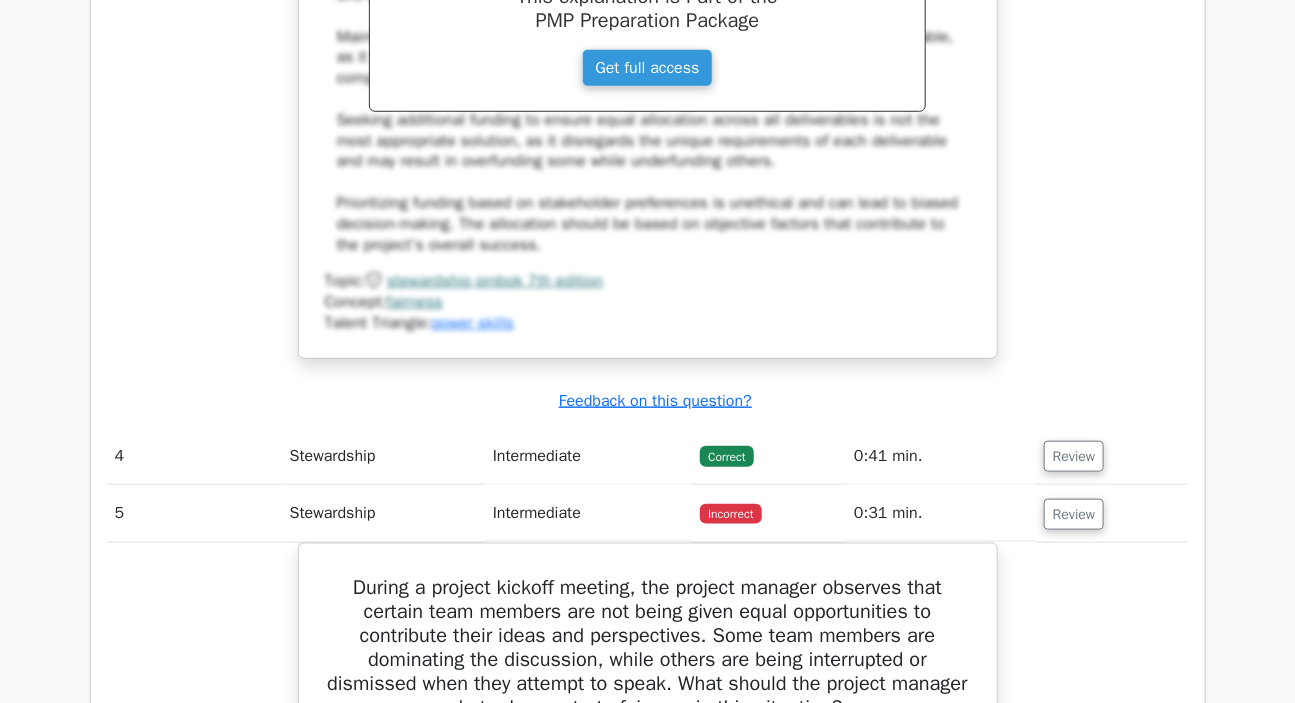scroll, scrollTop: 3454, scrollLeft: 0, axis: vertical 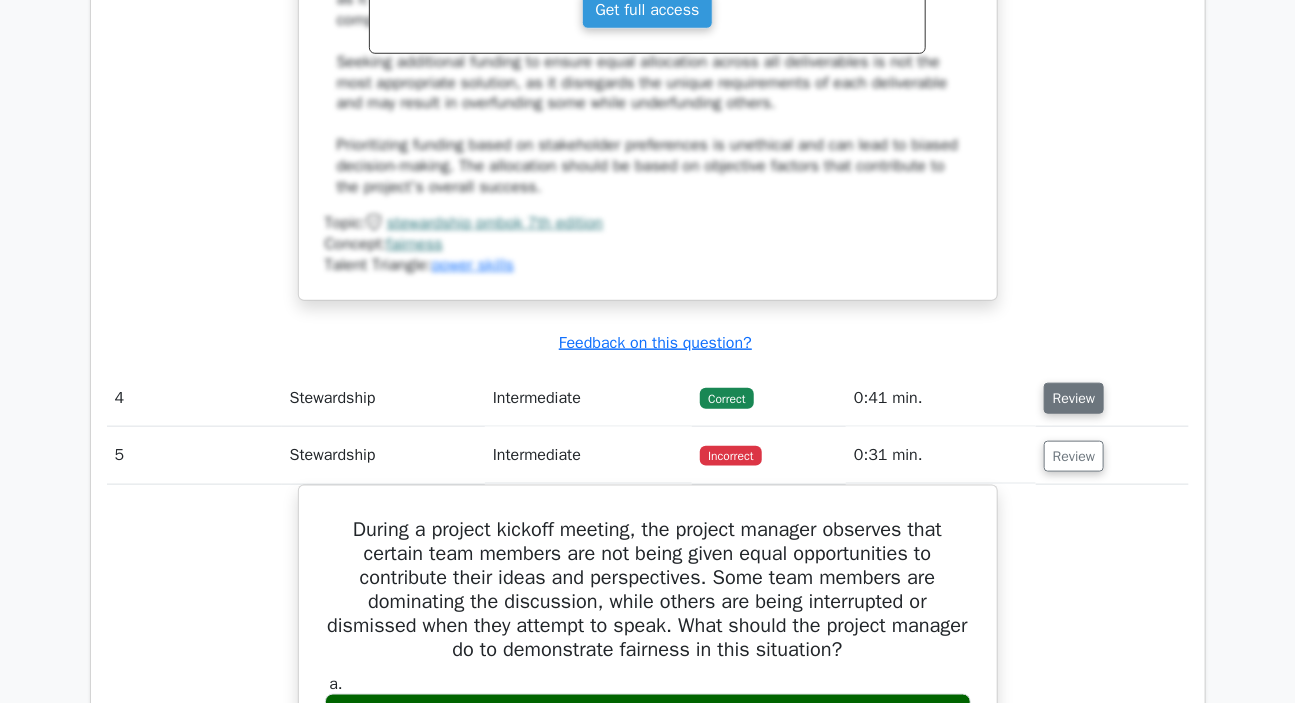 click on "Review" at bounding box center [1074, 398] 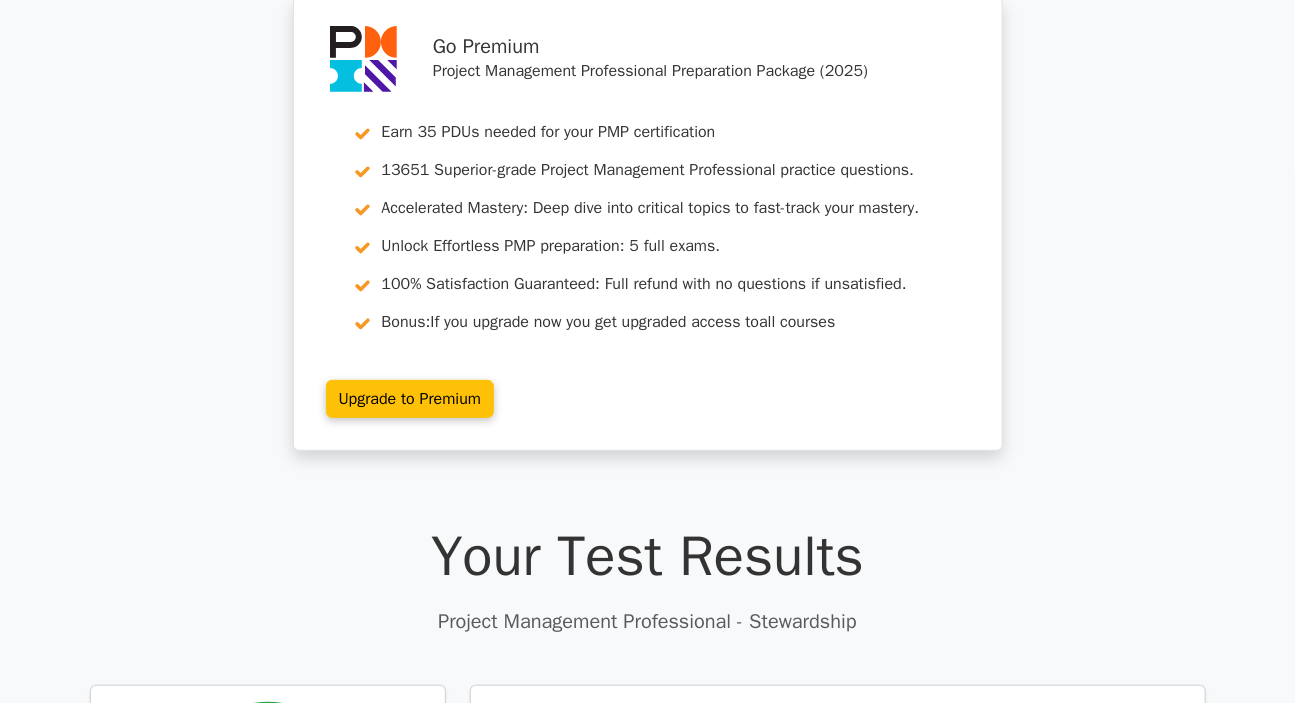 scroll, scrollTop: 0, scrollLeft: 0, axis: both 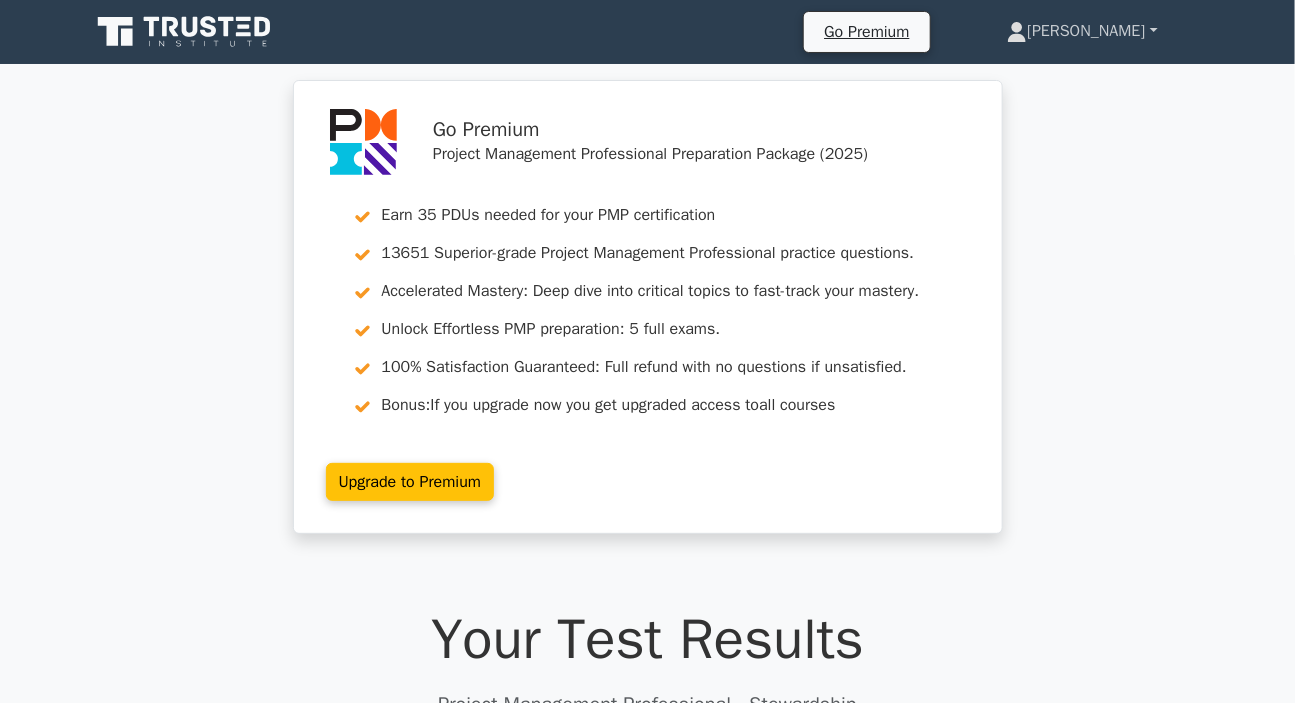 click on "[PERSON_NAME]" at bounding box center [1082, 31] 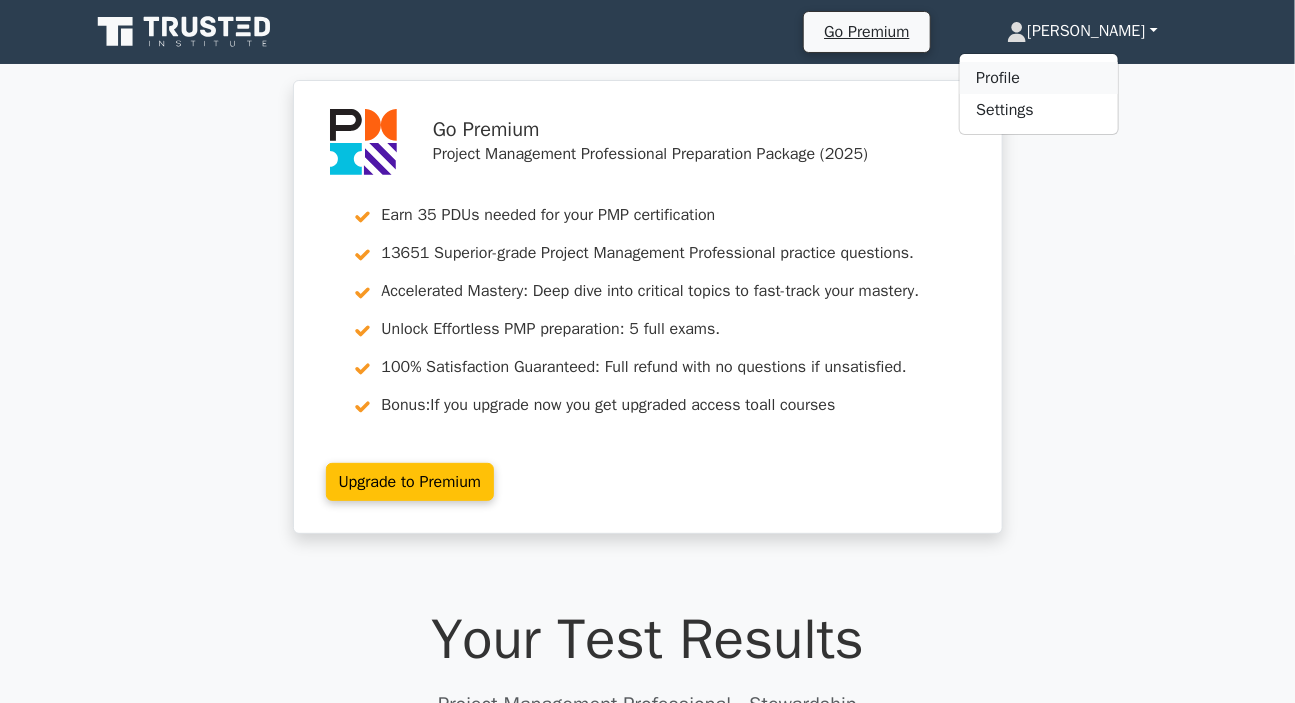 click on "Profile" at bounding box center [1039, 78] 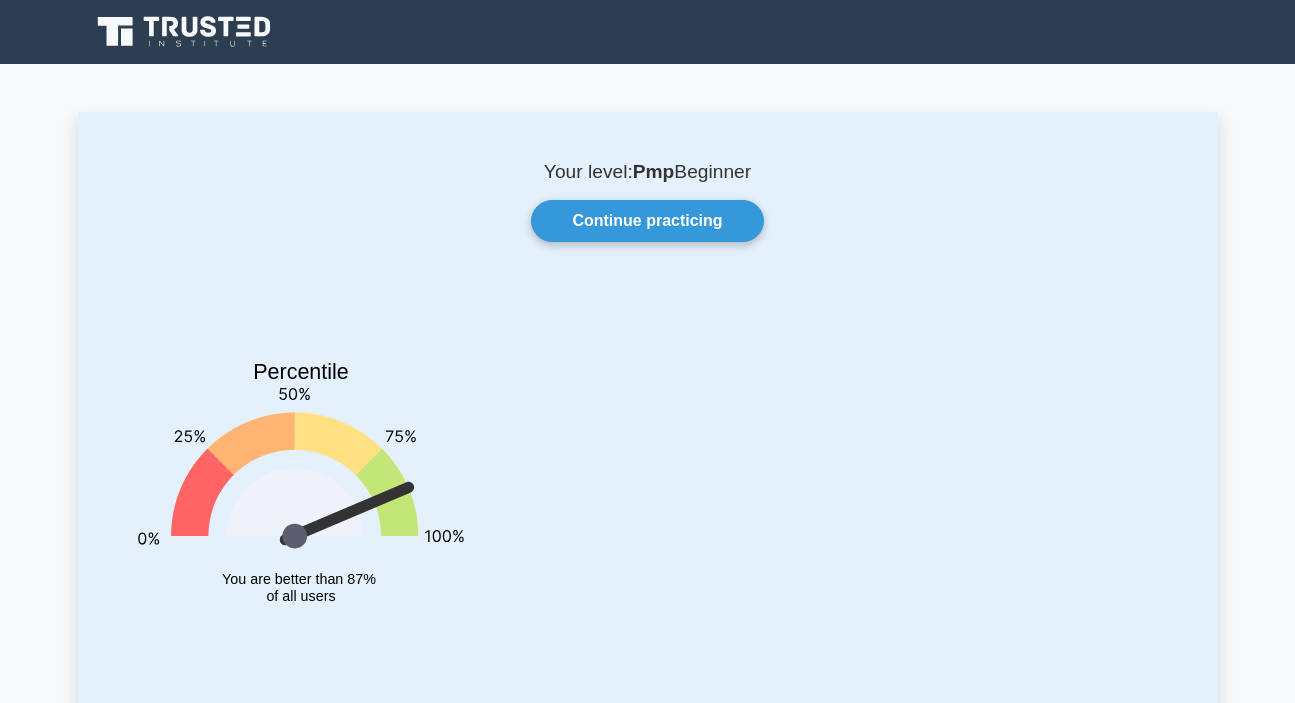 scroll, scrollTop: 0, scrollLeft: 0, axis: both 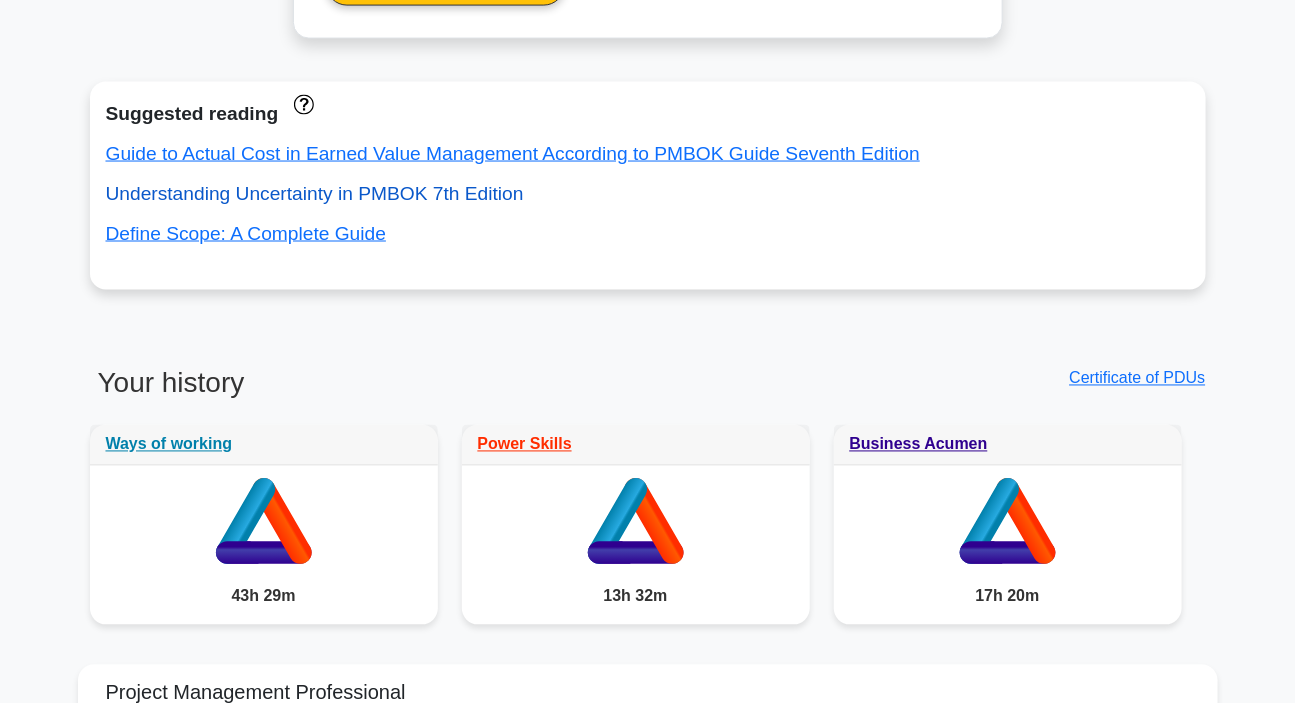 click on "Understanding Uncertainty in PMBOK 7th Edition" at bounding box center (315, 193) 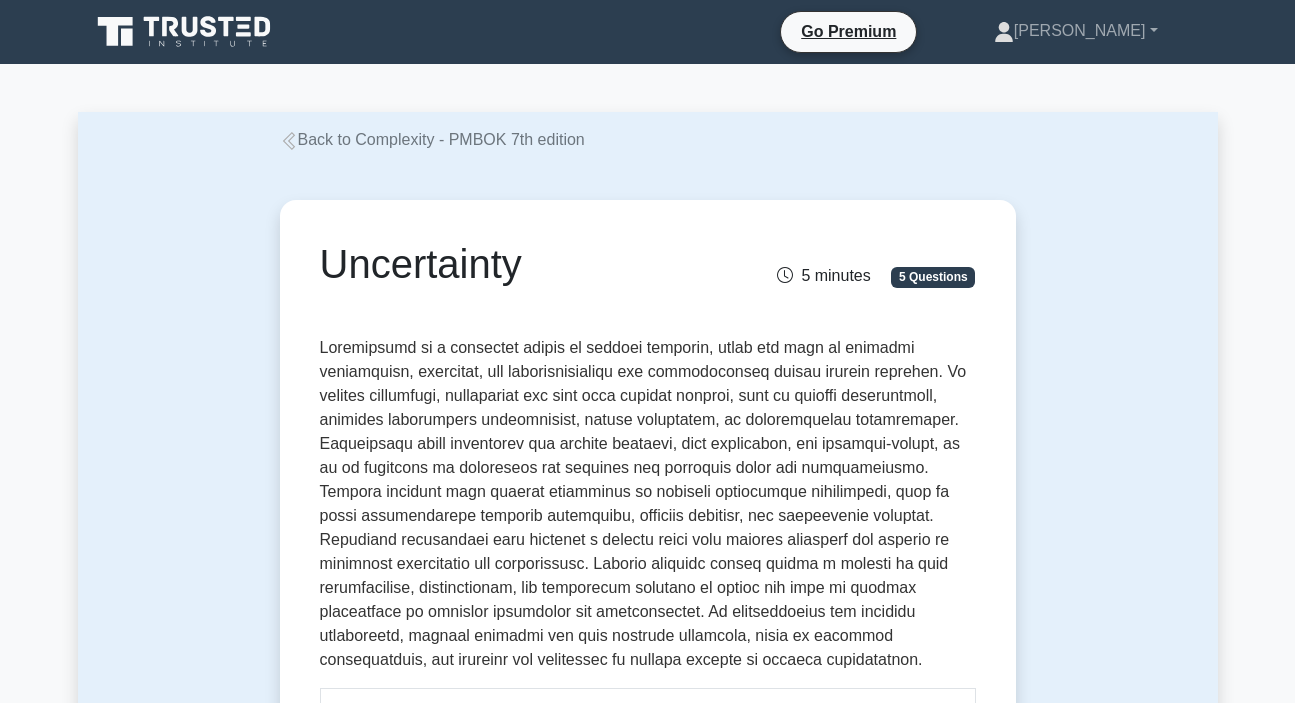 scroll, scrollTop: 0, scrollLeft: 0, axis: both 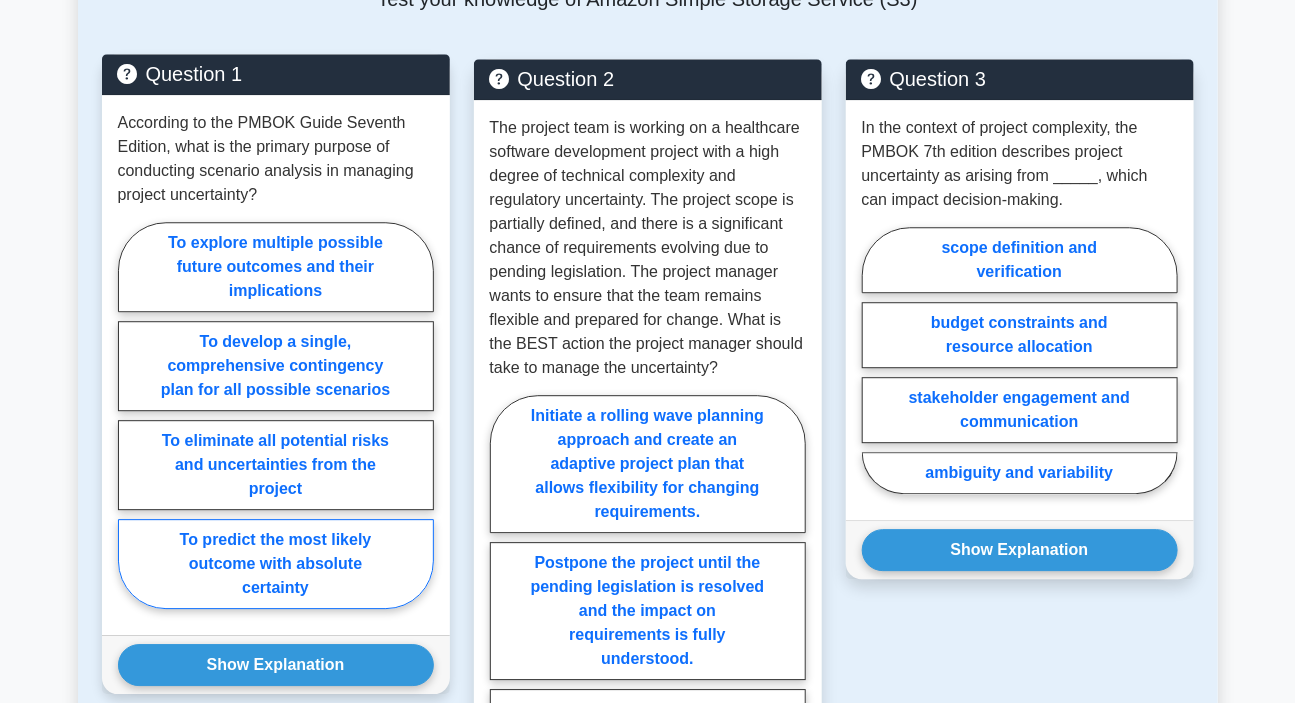 click on "To predict the most likely outcome with absolute certainty" at bounding box center (276, 564) 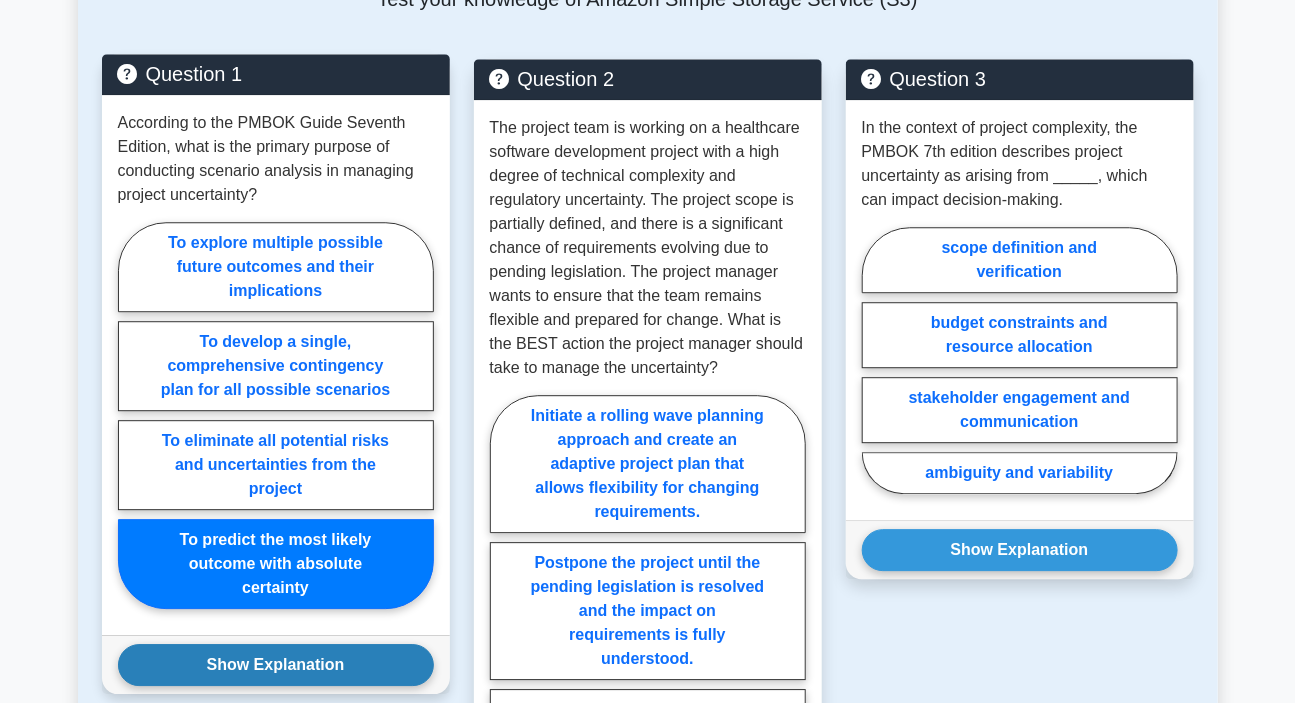 click on "Show Explanation" at bounding box center (276, 665) 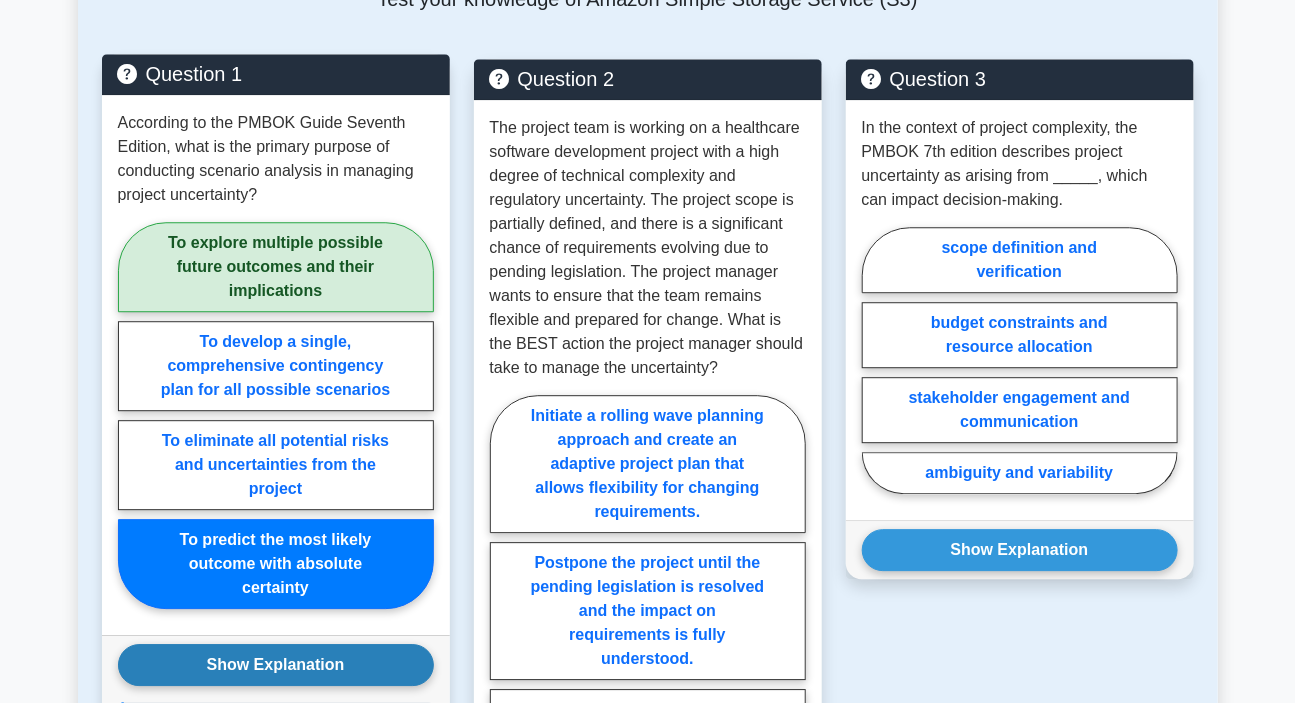click on "Show Explanation" at bounding box center [276, 665] 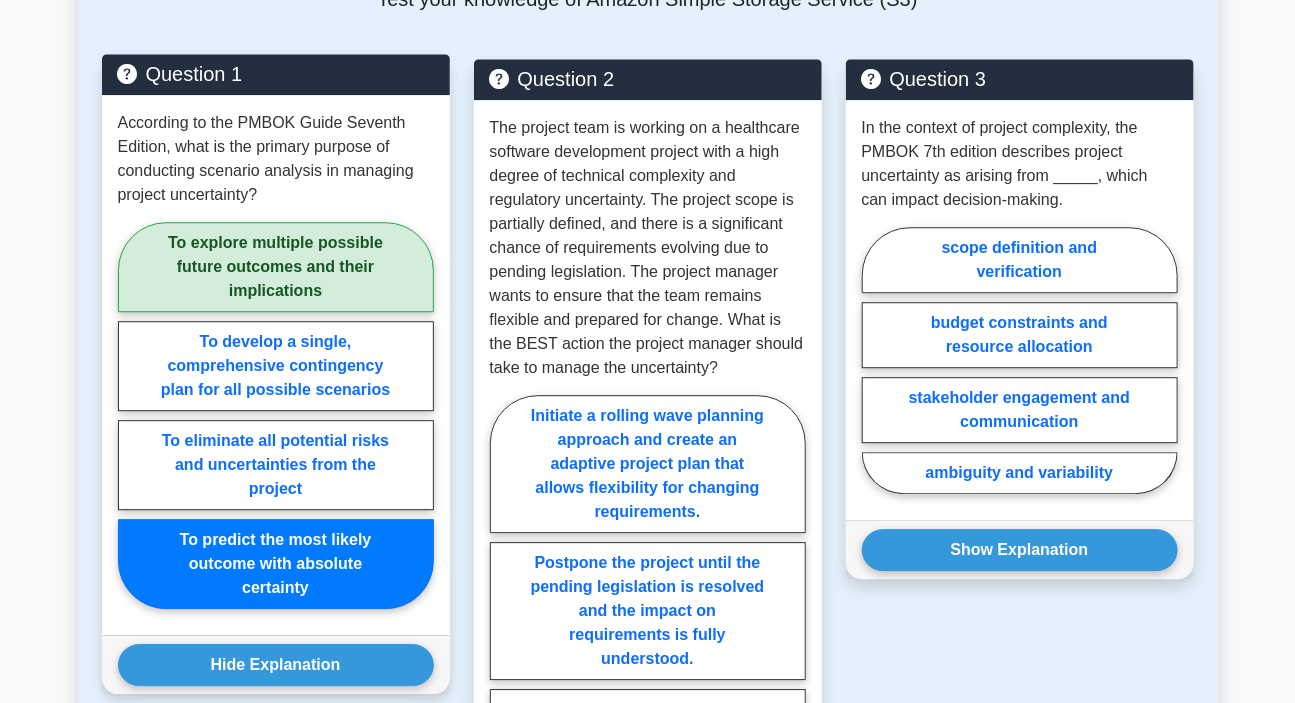 click on "To explore multiple possible future outcomes and their implications" at bounding box center [276, 267] 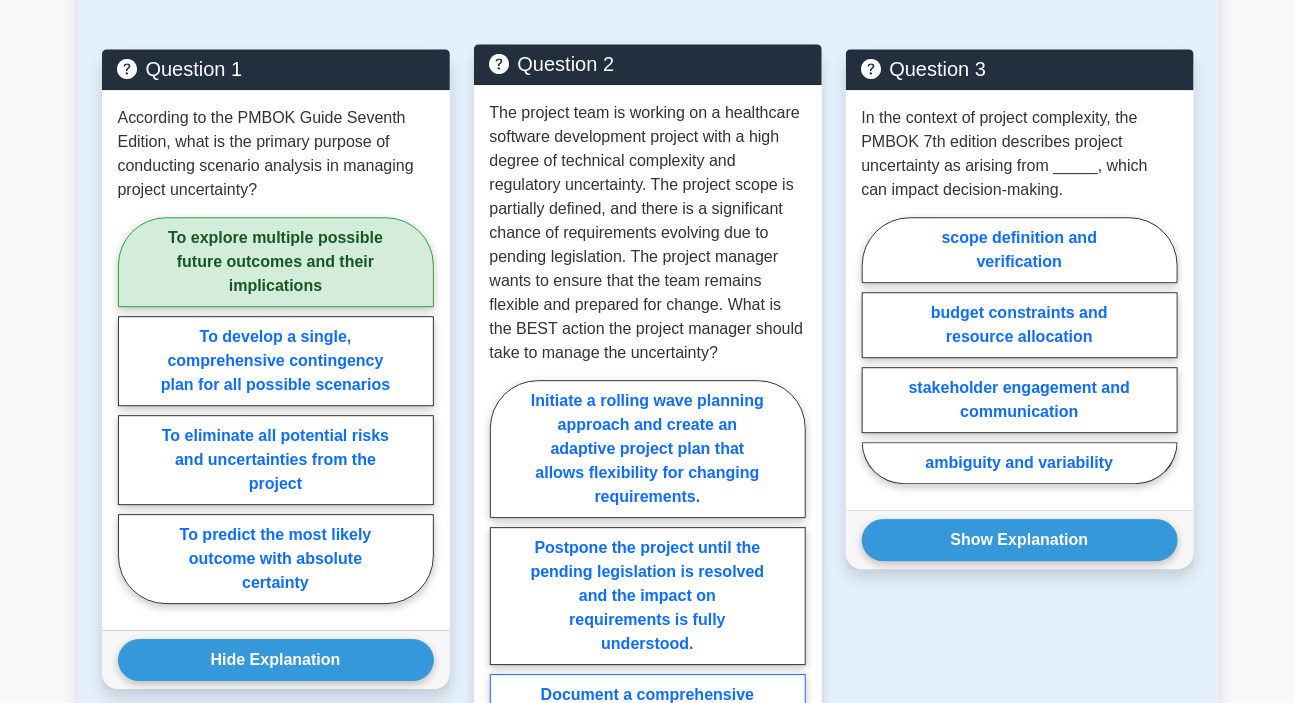 scroll, scrollTop: 1909, scrollLeft: 0, axis: vertical 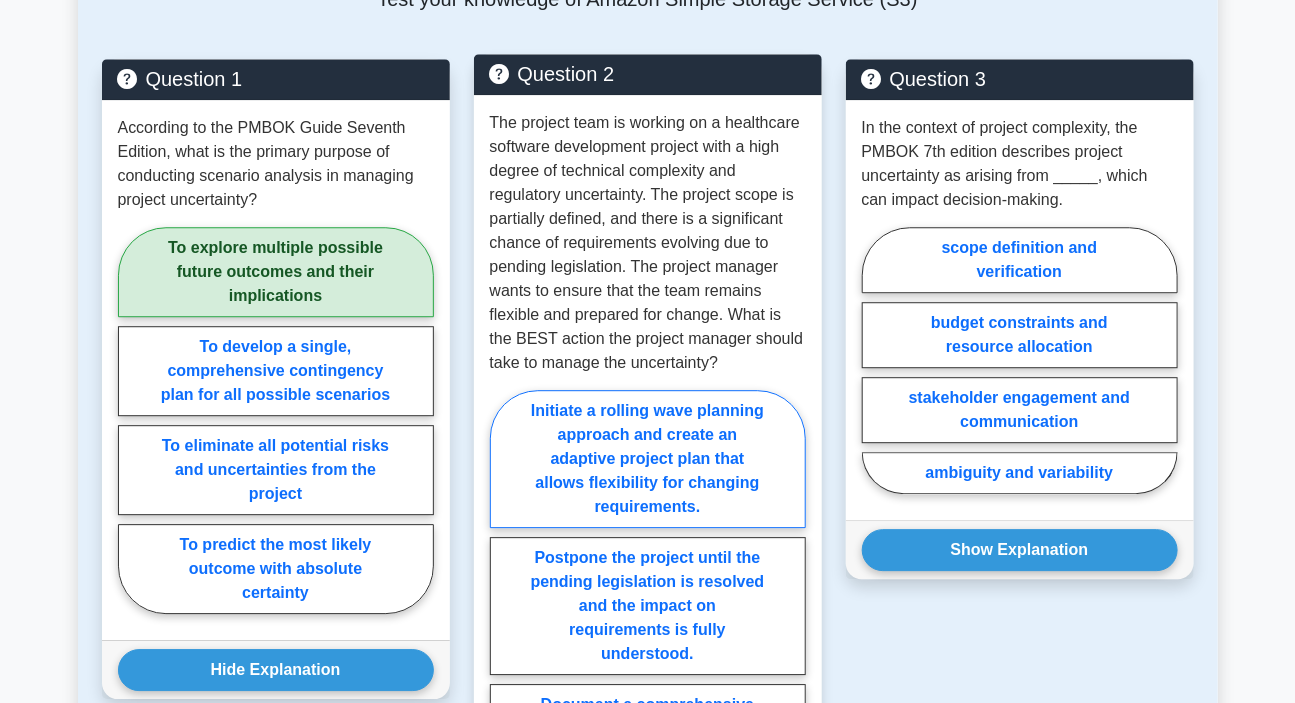 click on "Initiate a rolling wave planning approach and create an adaptive project plan that allows flexibility for changing requirements." at bounding box center (648, 459) 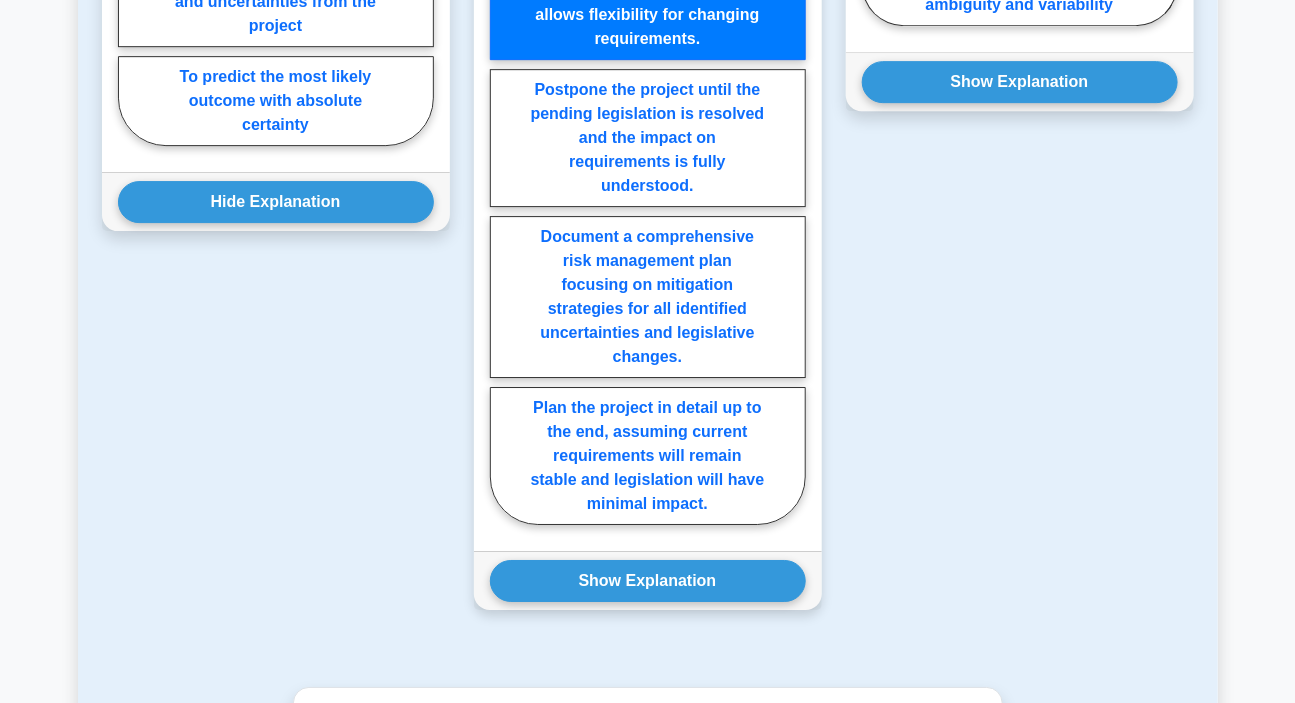 scroll, scrollTop: 2636, scrollLeft: 0, axis: vertical 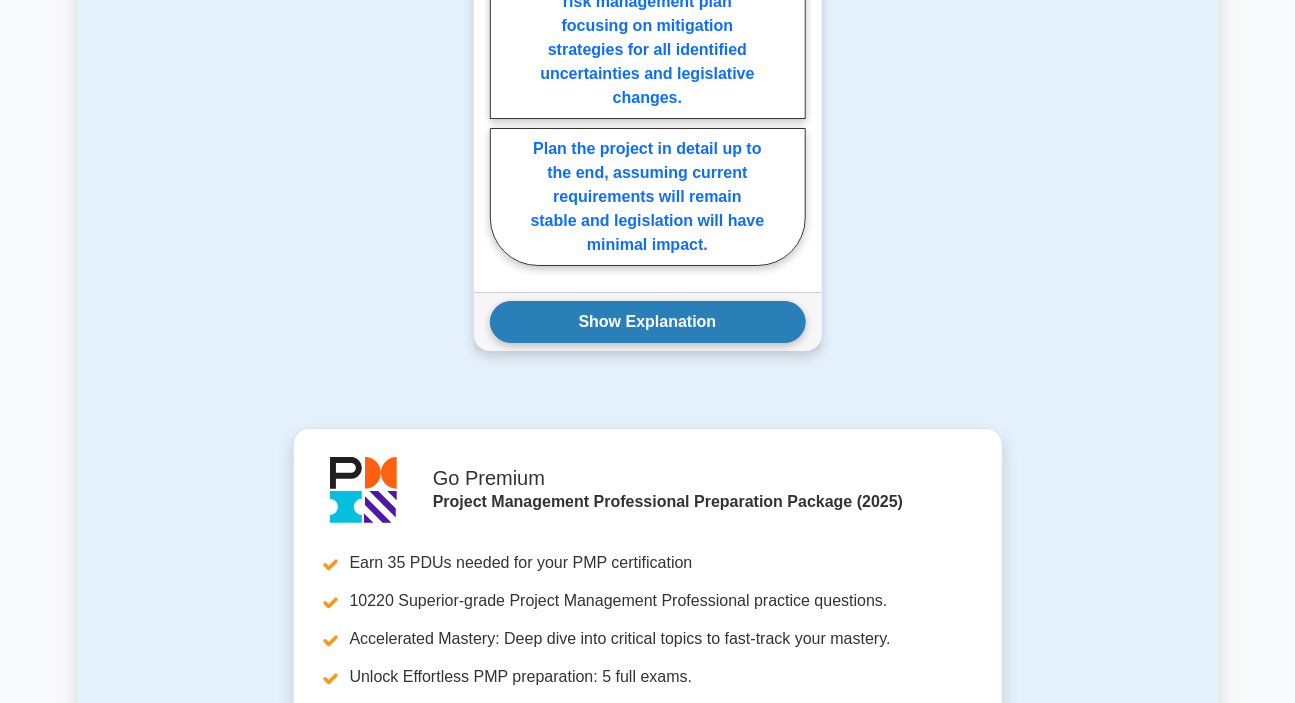 click on "Show Explanation" at bounding box center [648, 322] 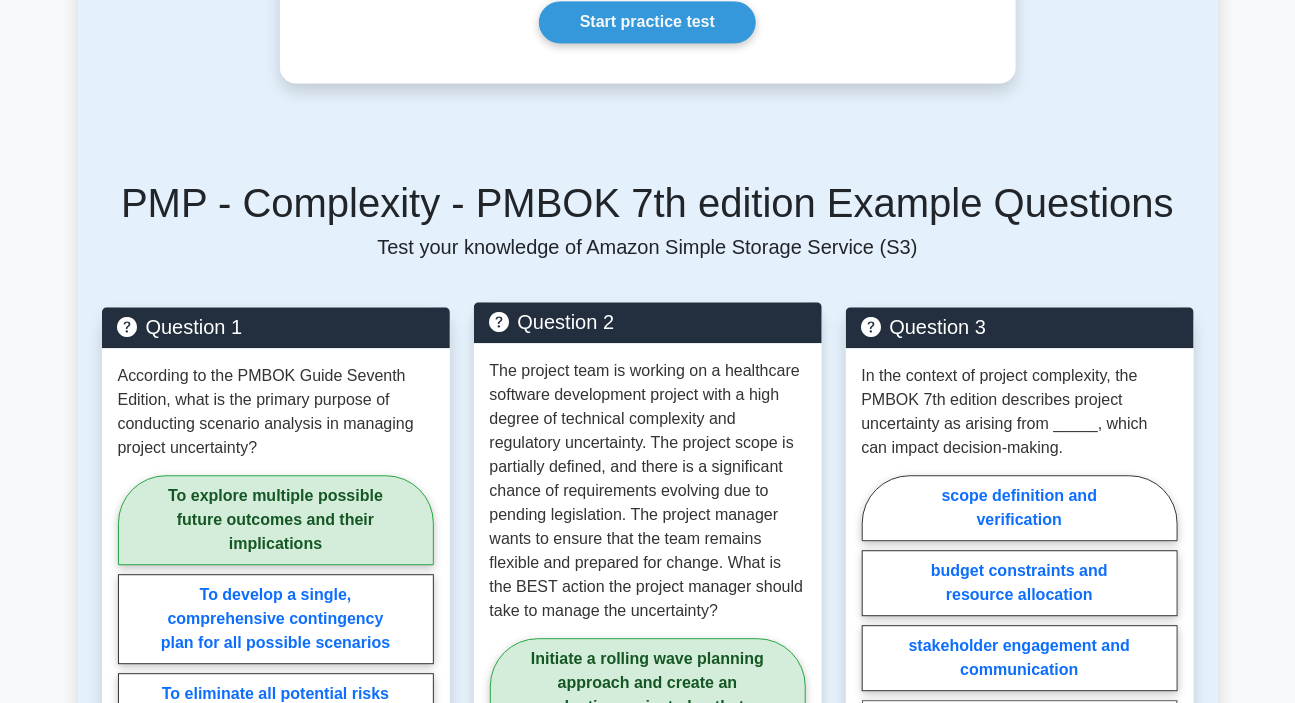 scroll, scrollTop: 1818, scrollLeft: 0, axis: vertical 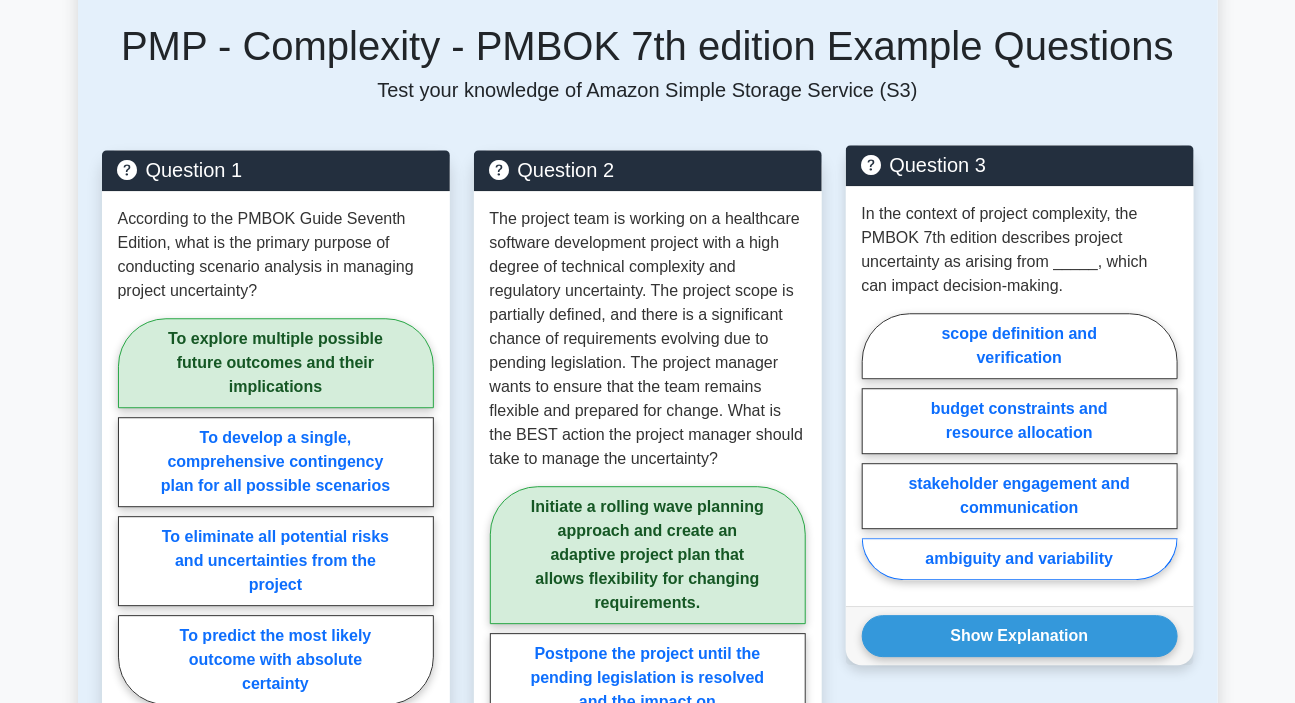 click on "ambiguity and variability" at bounding box center (1020, 559) 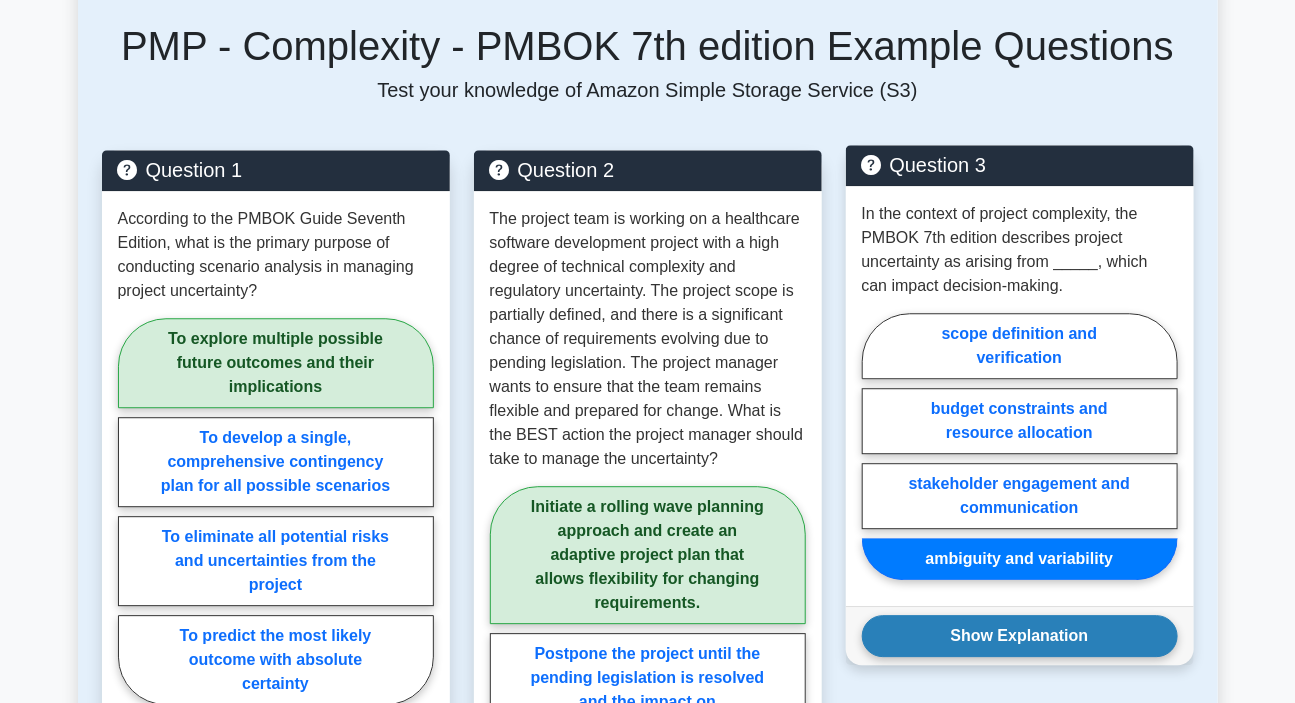 click on "Show Explanation" at bounding box center [1020, 636] 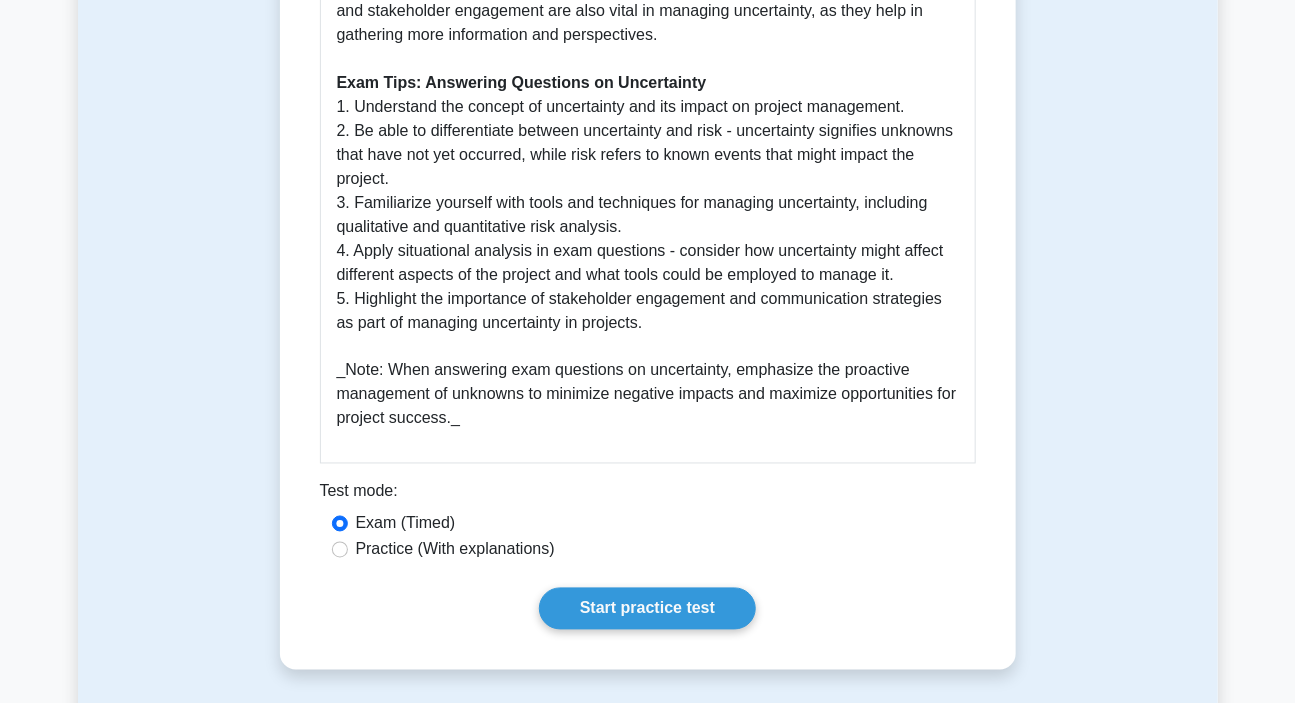 scroll, scrollTop: 1181, scrollLeft: 0, axis: vertical 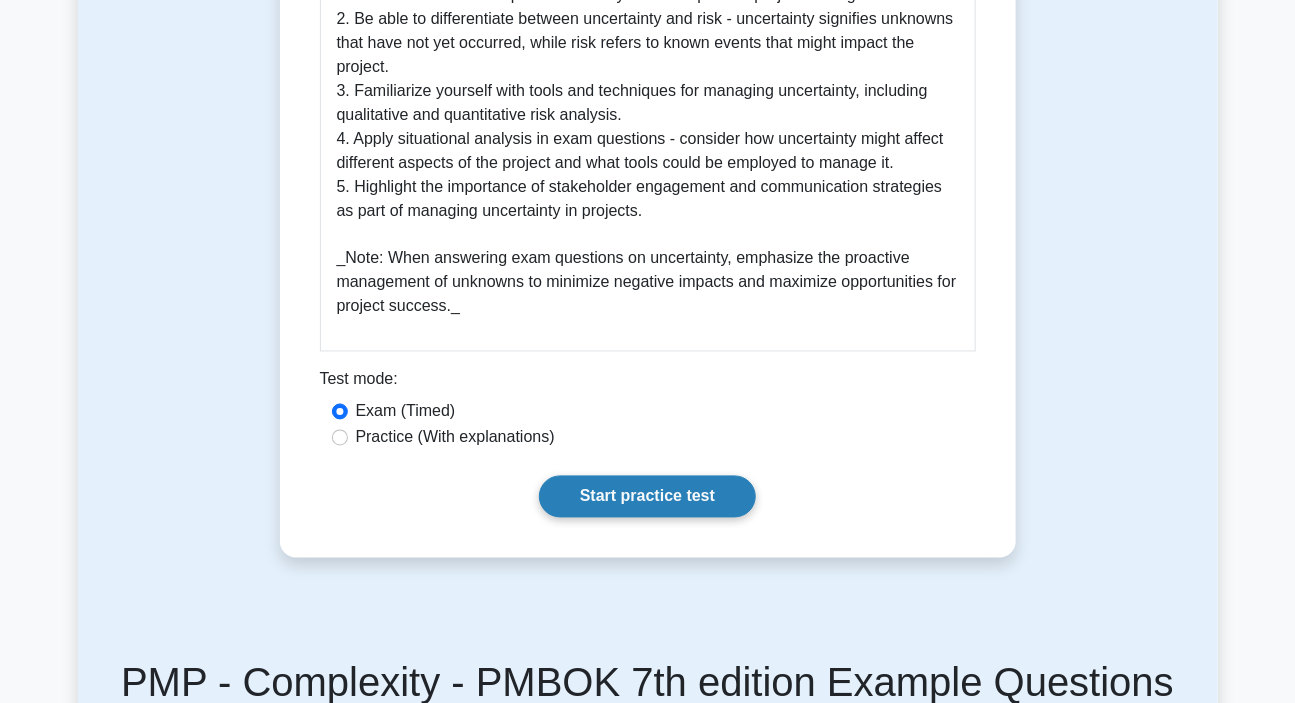 click on "Start practice test" at bounding box center [647, 497] 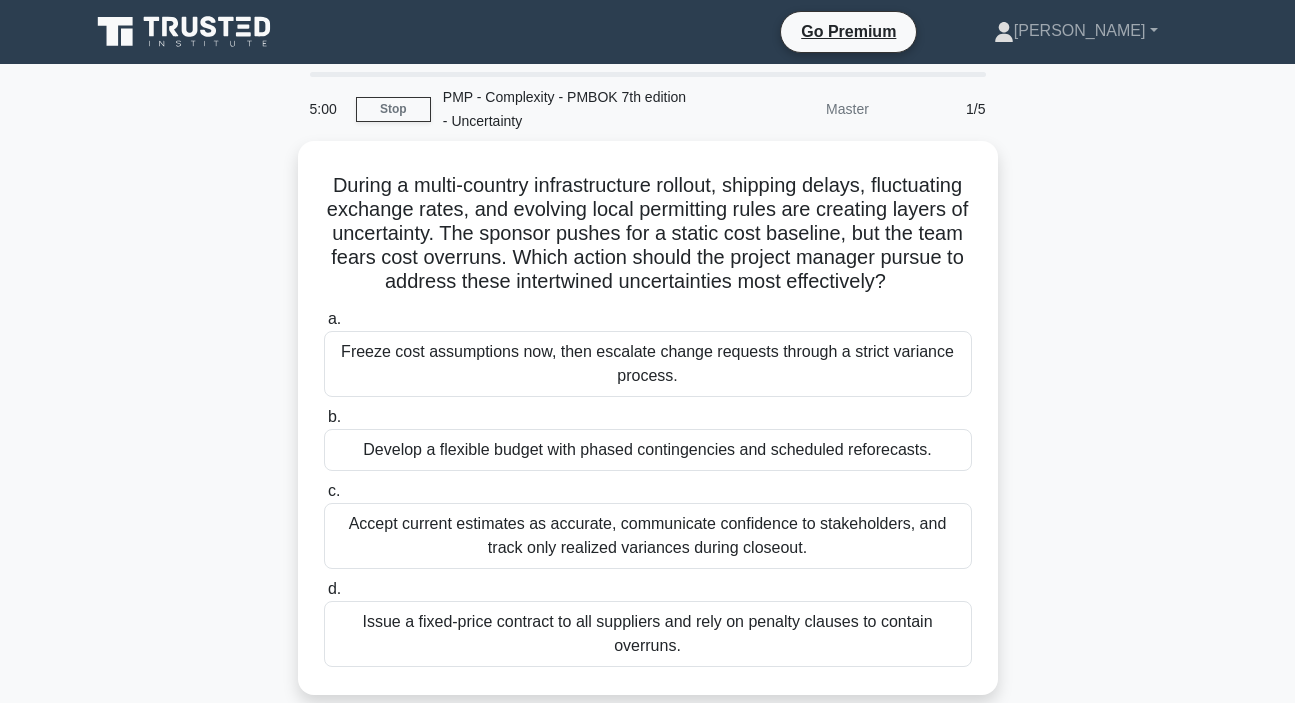 scroll, scrollTop: 0, scrollLeft: 0, axis: both 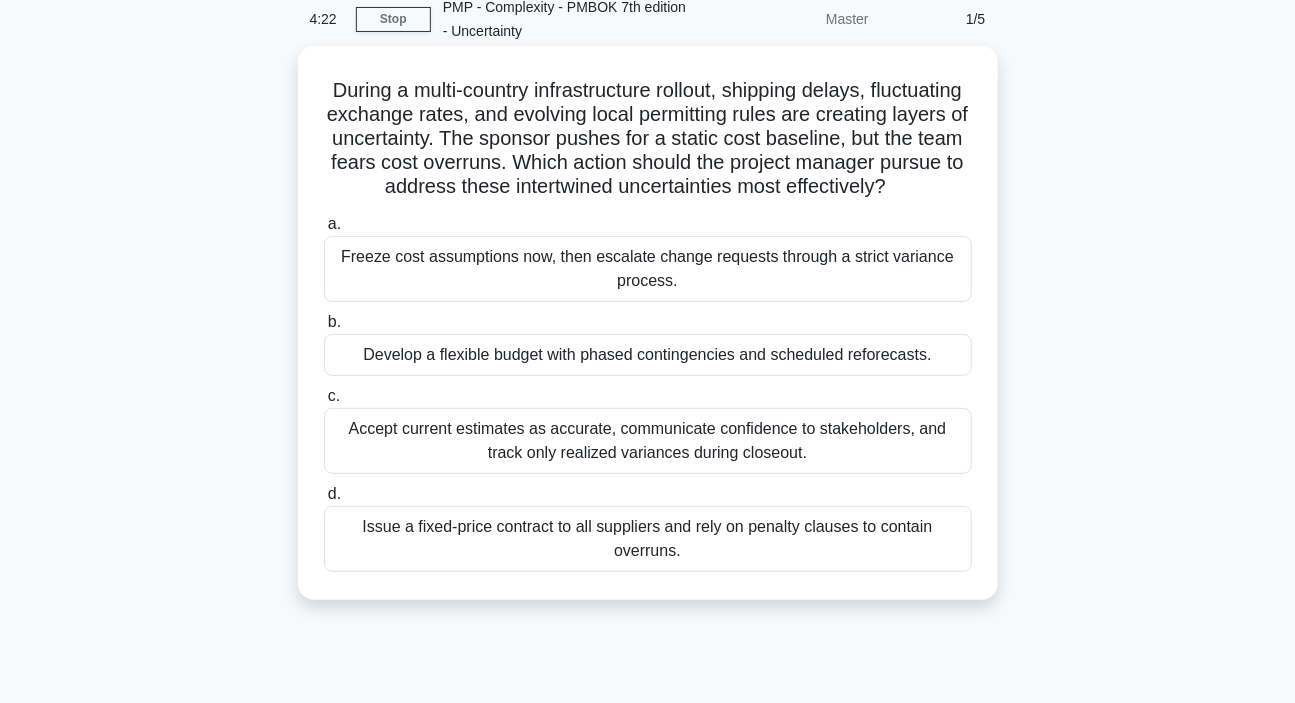 click on "Issue a fixed-price contract to all suppliers and rely on penalty clauses to contain overruns." at bounding box center (648, 539) 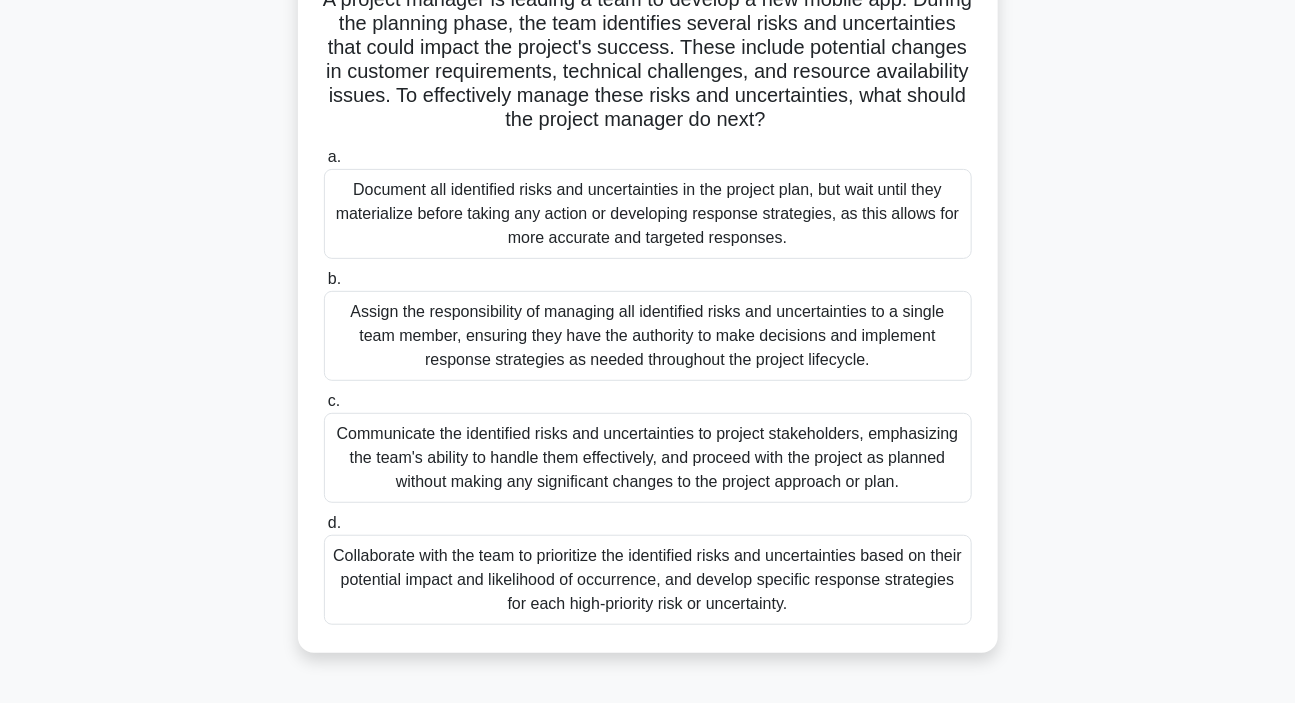 scroll, scrollTop: 272, scrollLeft: 0, axis: vertical 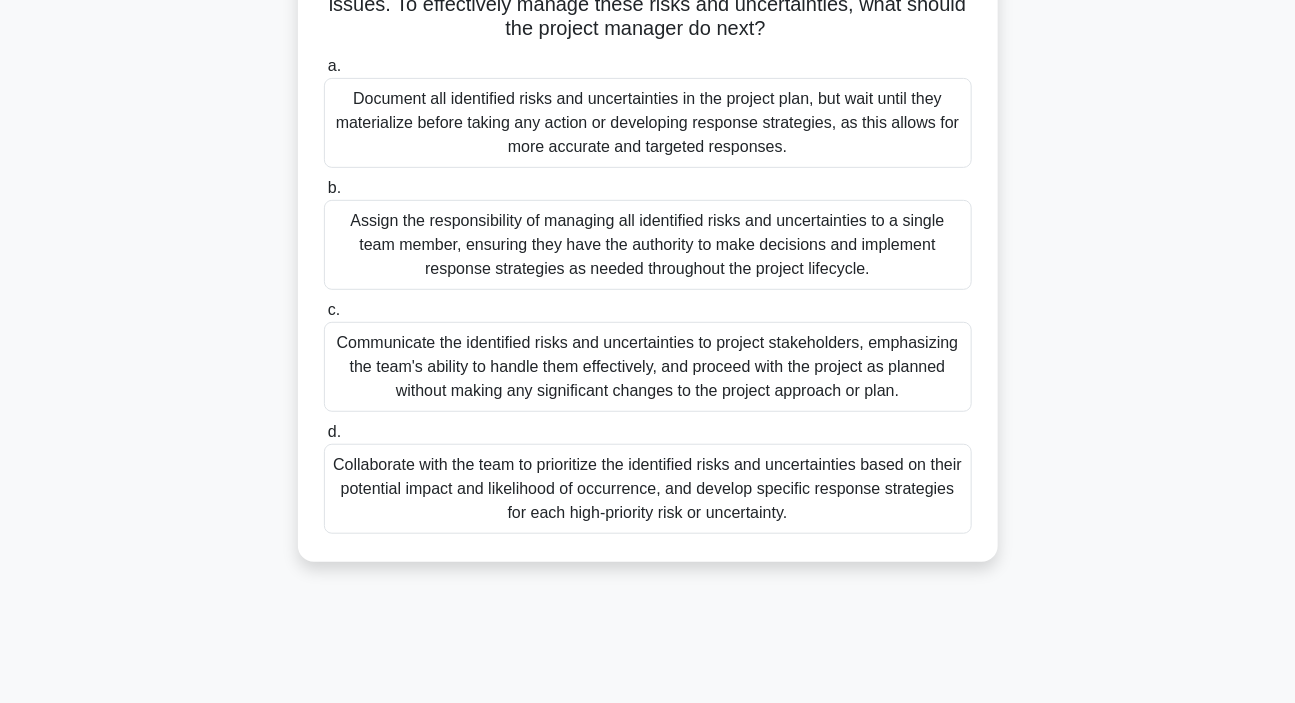 click on "Collaborate with the team to prioritize the identified risks and uncertainties based on their potential impact and likelihood of occurrence, and develop specific response strategies for each high-priority risk or uncertainty." at bounding box center (648, 489) 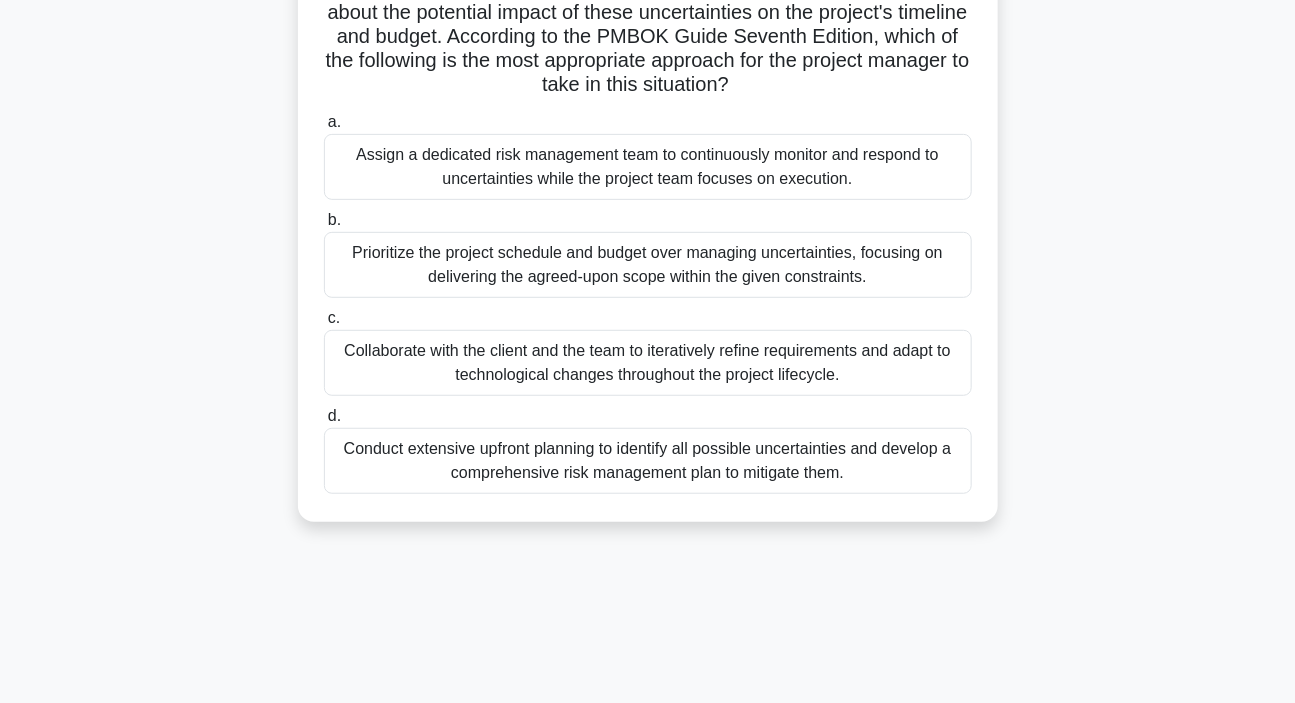 scroll, scrollTop: 272, scrollLeft: 0, axis: vertical 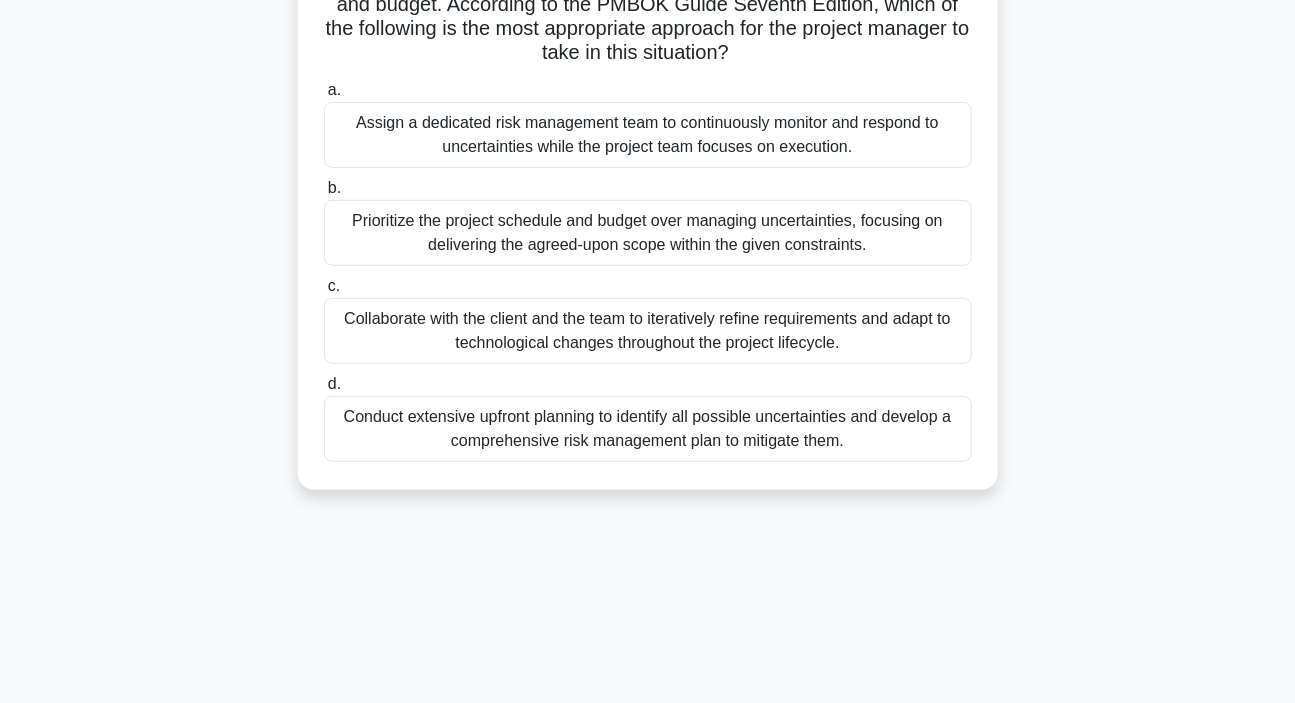 click on "Collaborate with the client and the team to iteratively refine requirements and adapt to technological changes throughout the project lifecycle." at bounding box center (648, 331) 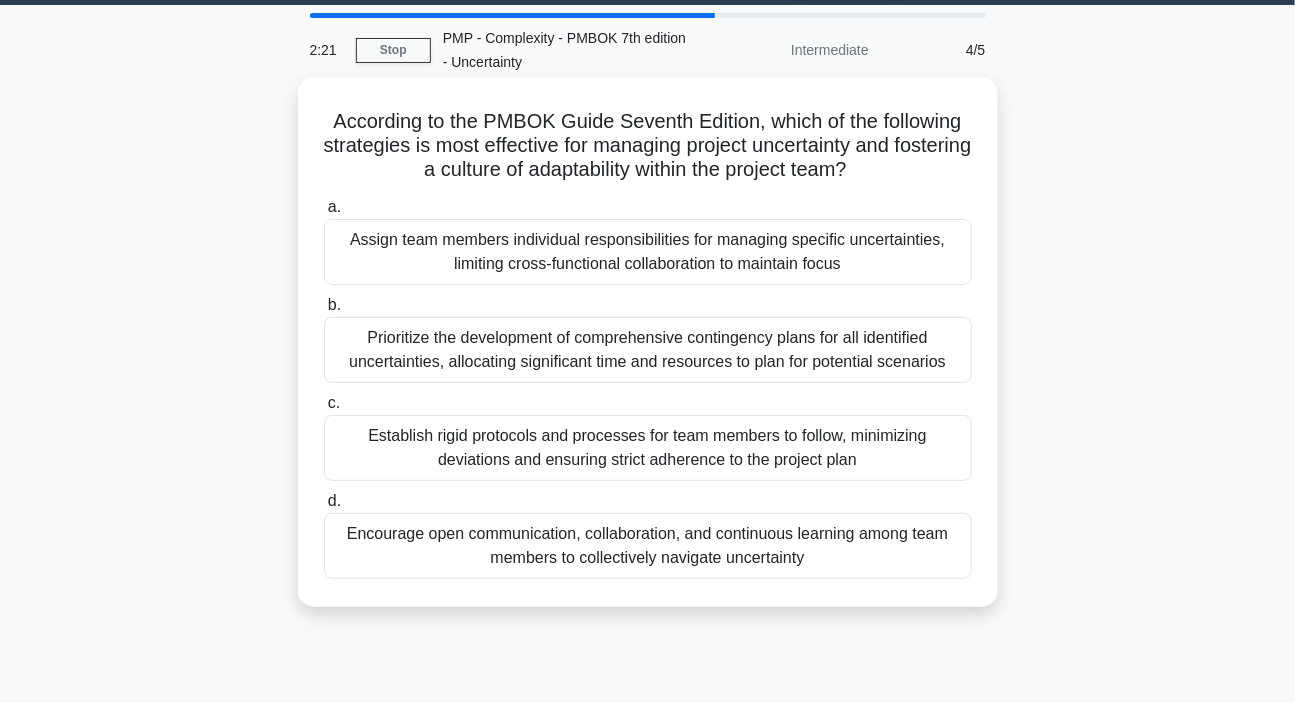 scroll, scrollTop: 90, scrollLeft: 0, axis: vertical 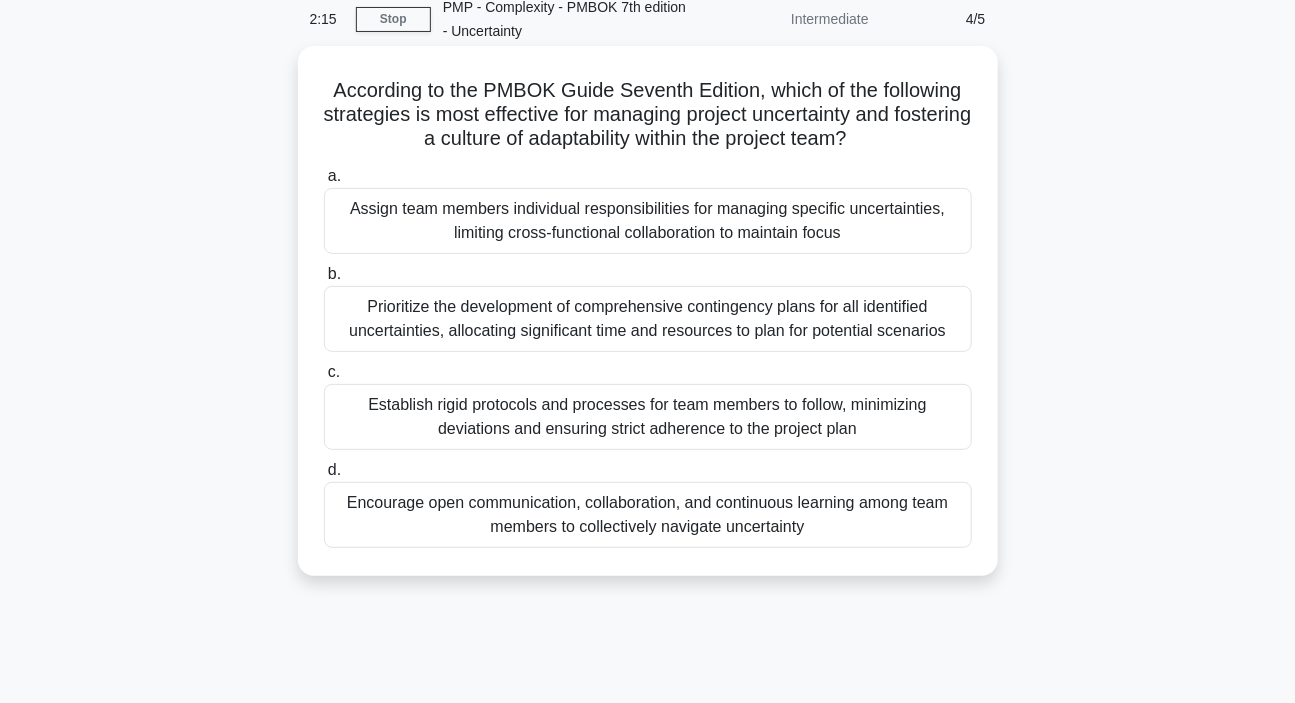 click on "Encourage open communication, collaboration, and continuous learning among team members to collectively navigate uncertainty" at bounding box center [648, 515] 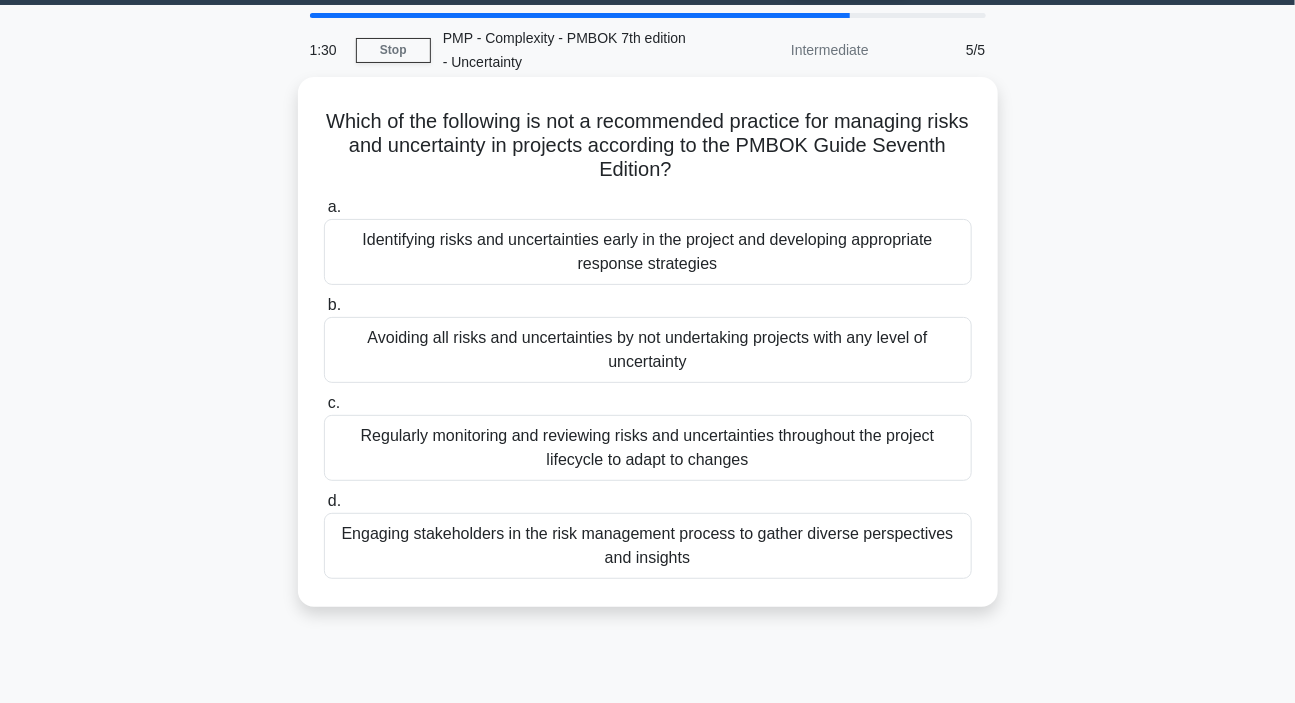 scroll, scrollTop: 90, scrollLeft: 0, axis: vertical 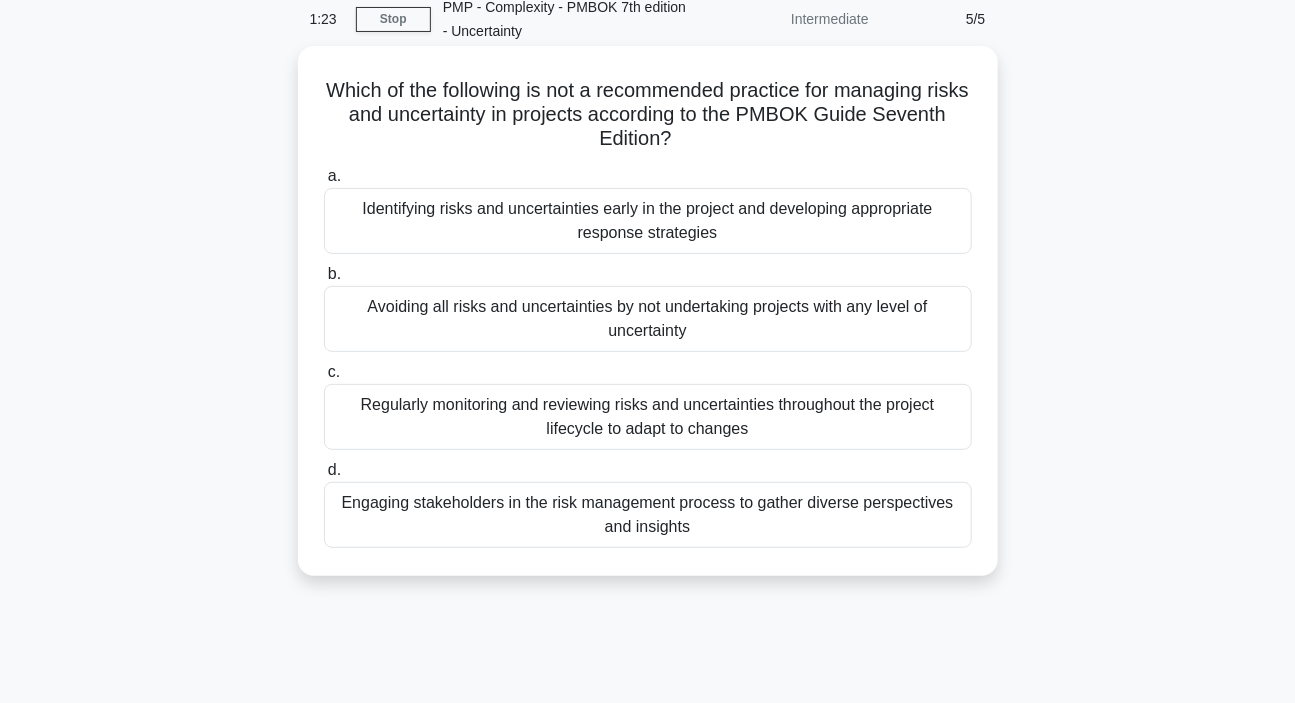 click on "Avoiding all risks and uncertainties by not undertaking projects with any level of uncertainty" at bounding box center (648, 319) 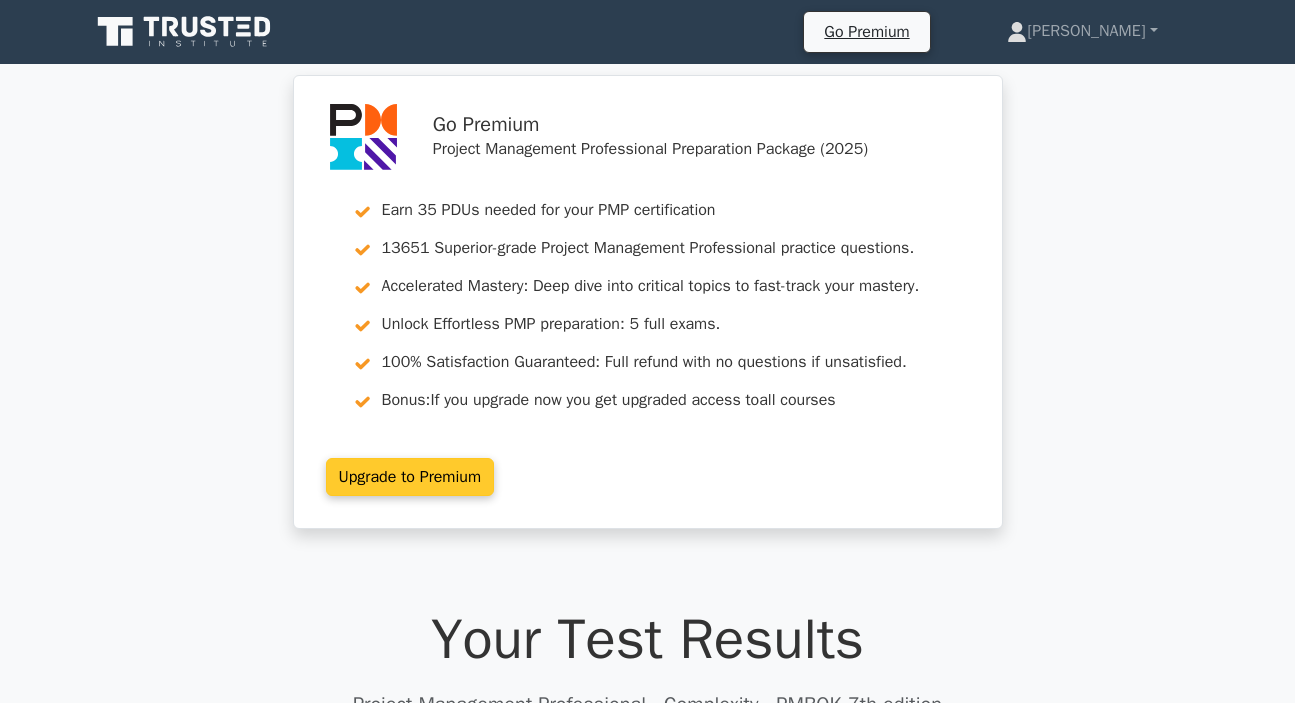 scroll, scrollTop: 0, scrollLeft: 0, axis: both 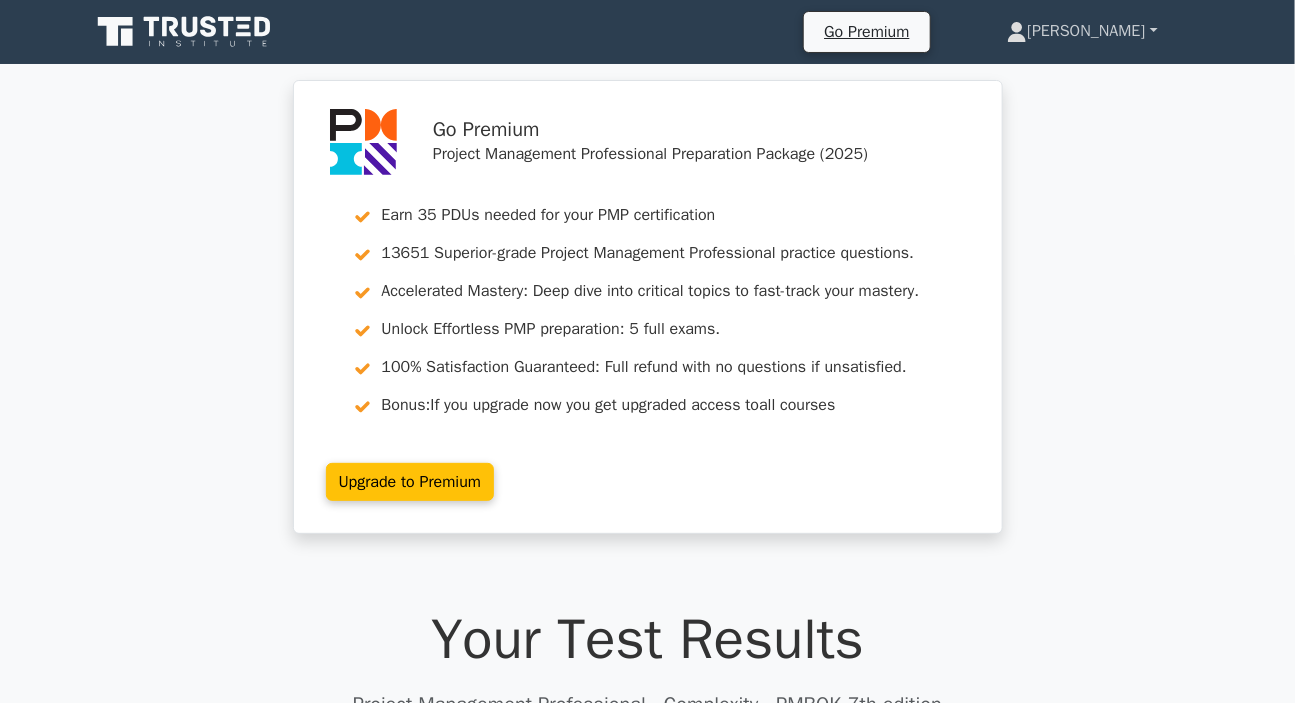 click on "[PERSON_NAME]" at bounding box center (1082, 31) 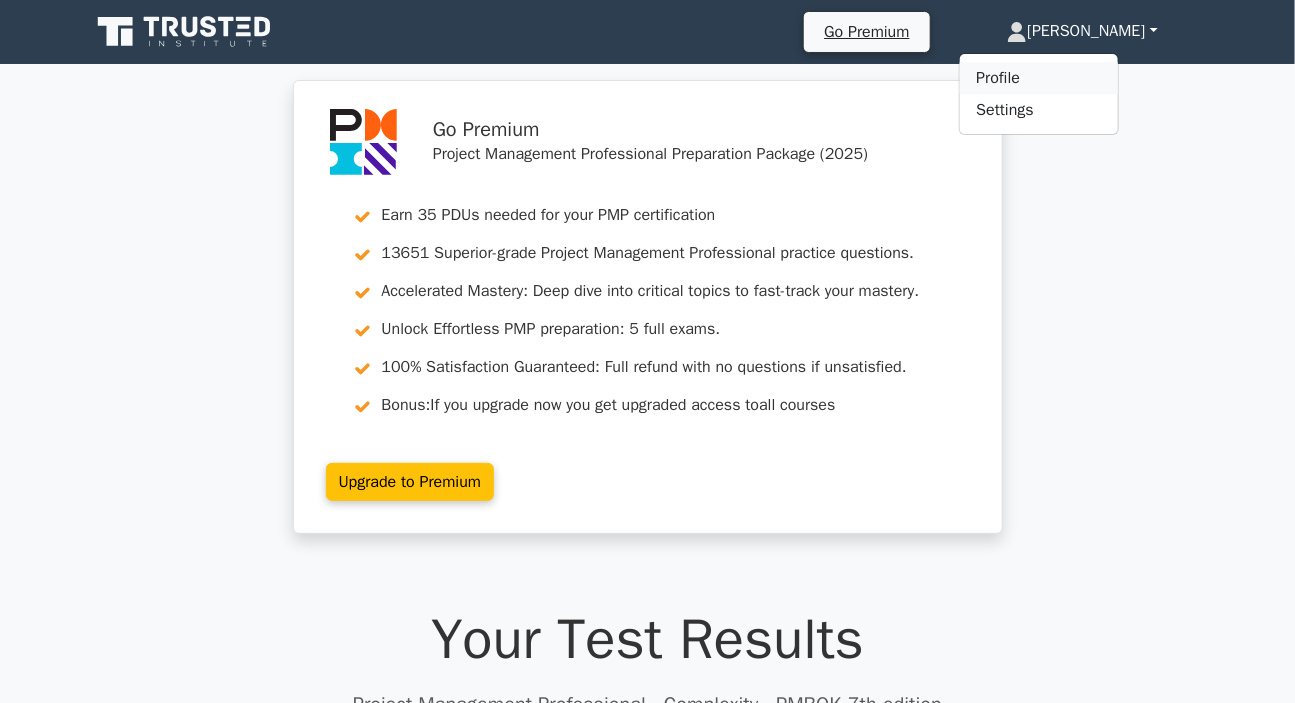 click on "Profile" at bounding box center (1039, 78) 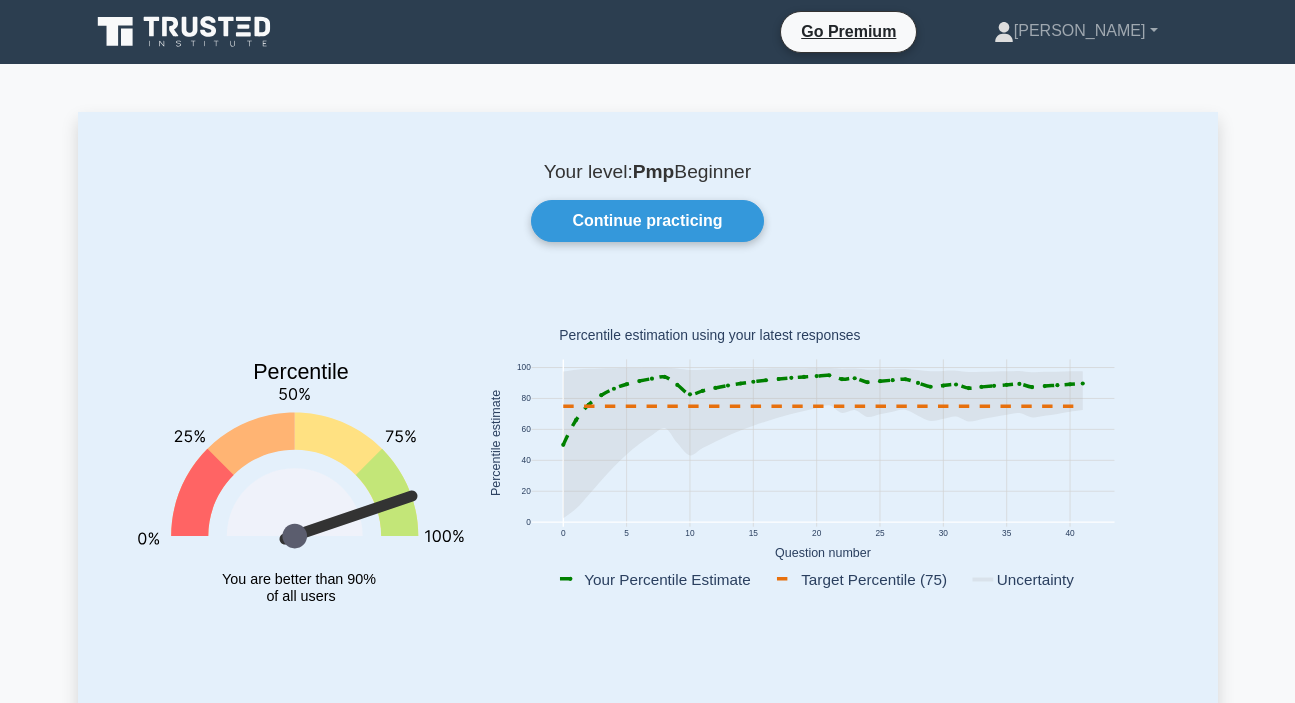 scroll, scrollTop: 0, scrollLeft: 0, axis: both 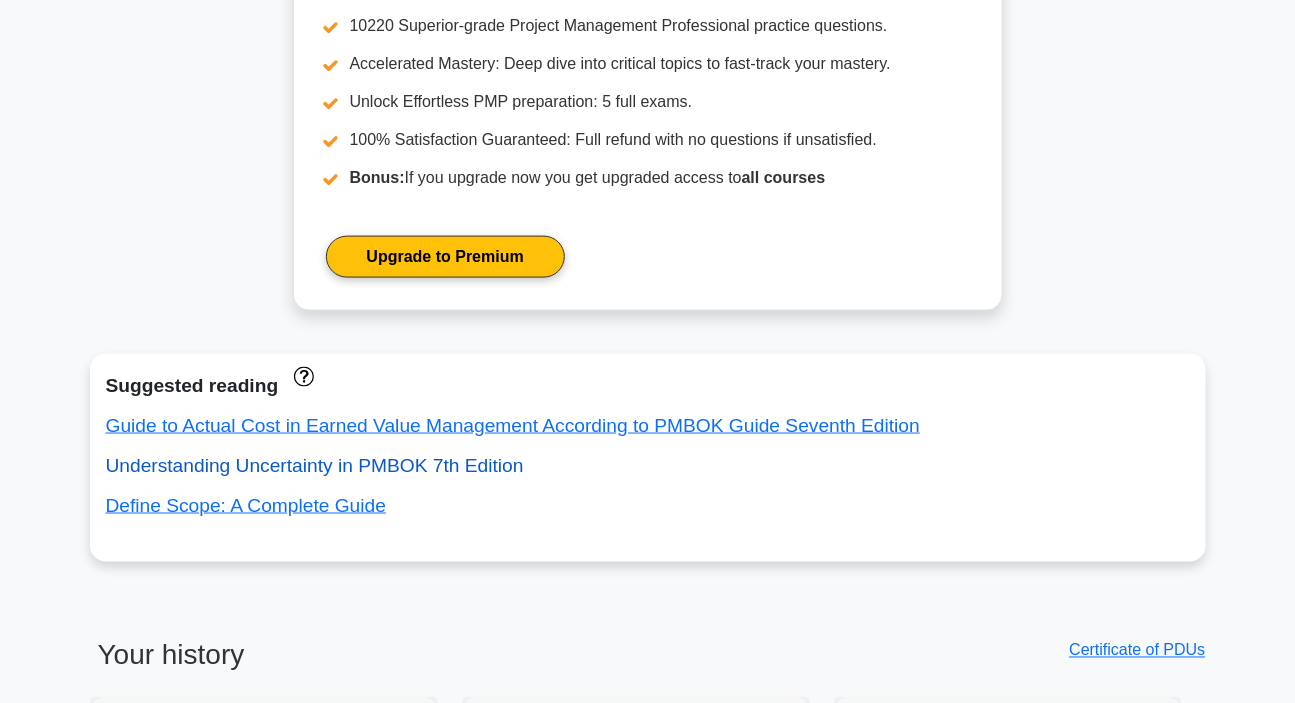click on "Understanding Uncertainty in PMBOK 7th Edition" at bounding box center [315, 465] 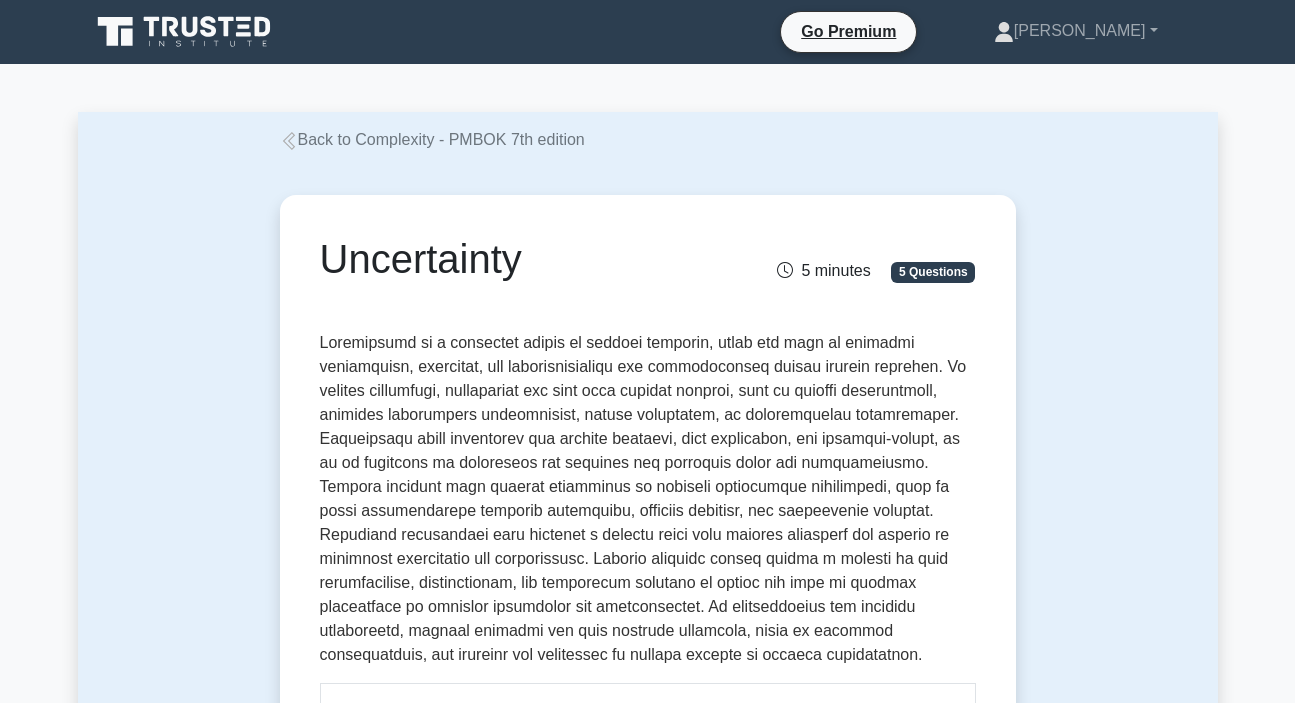 scroll, scrollTop: 0, scrollLeft: 0, axis: both 